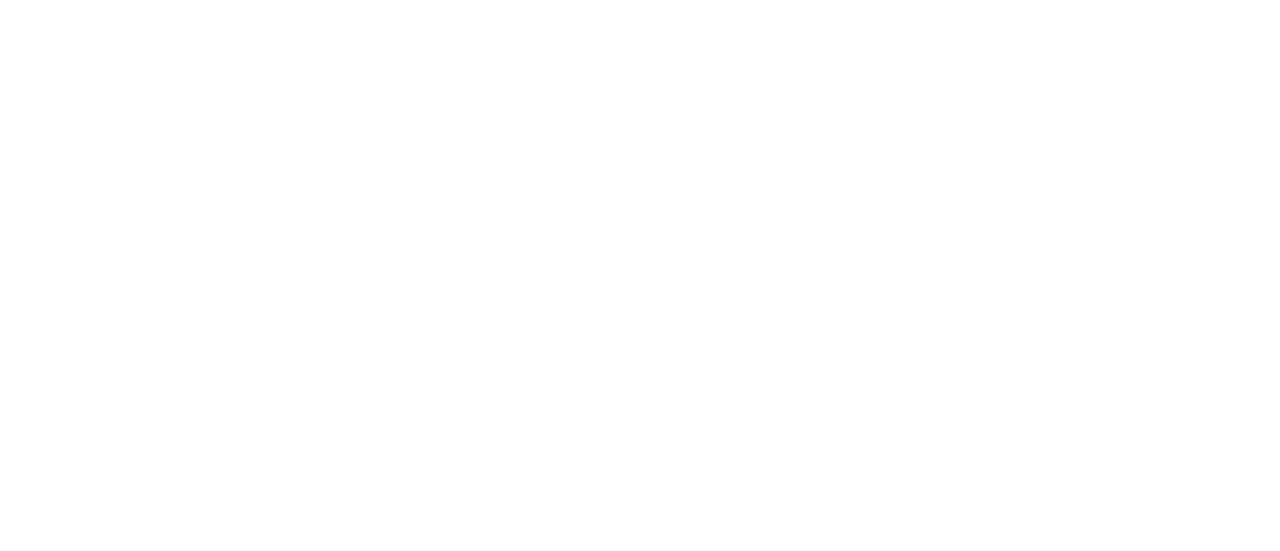 scroll, scrollTop: 0, scrollLeft: 0, axis: both 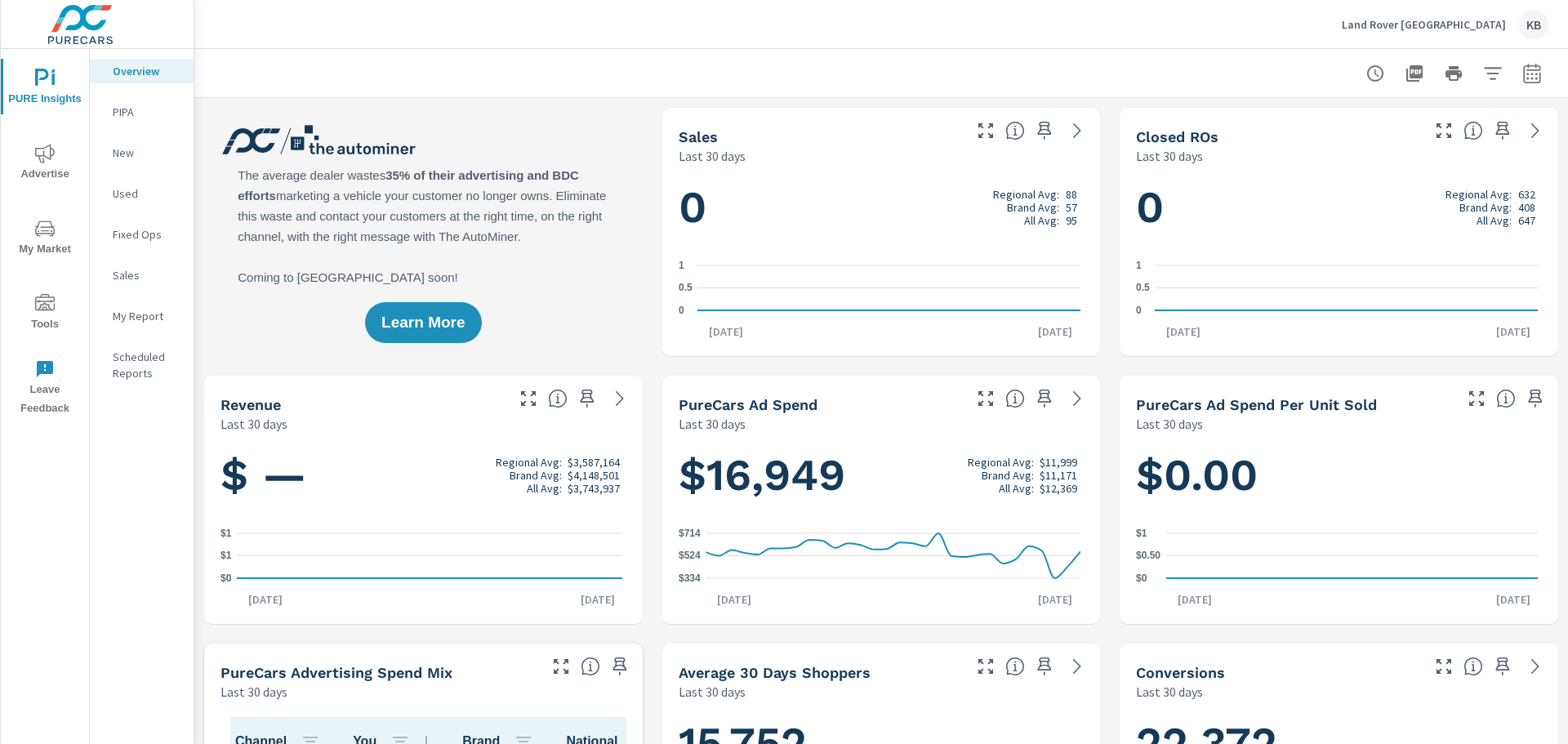 click on "Advertise" at bounding box center (45, 163) 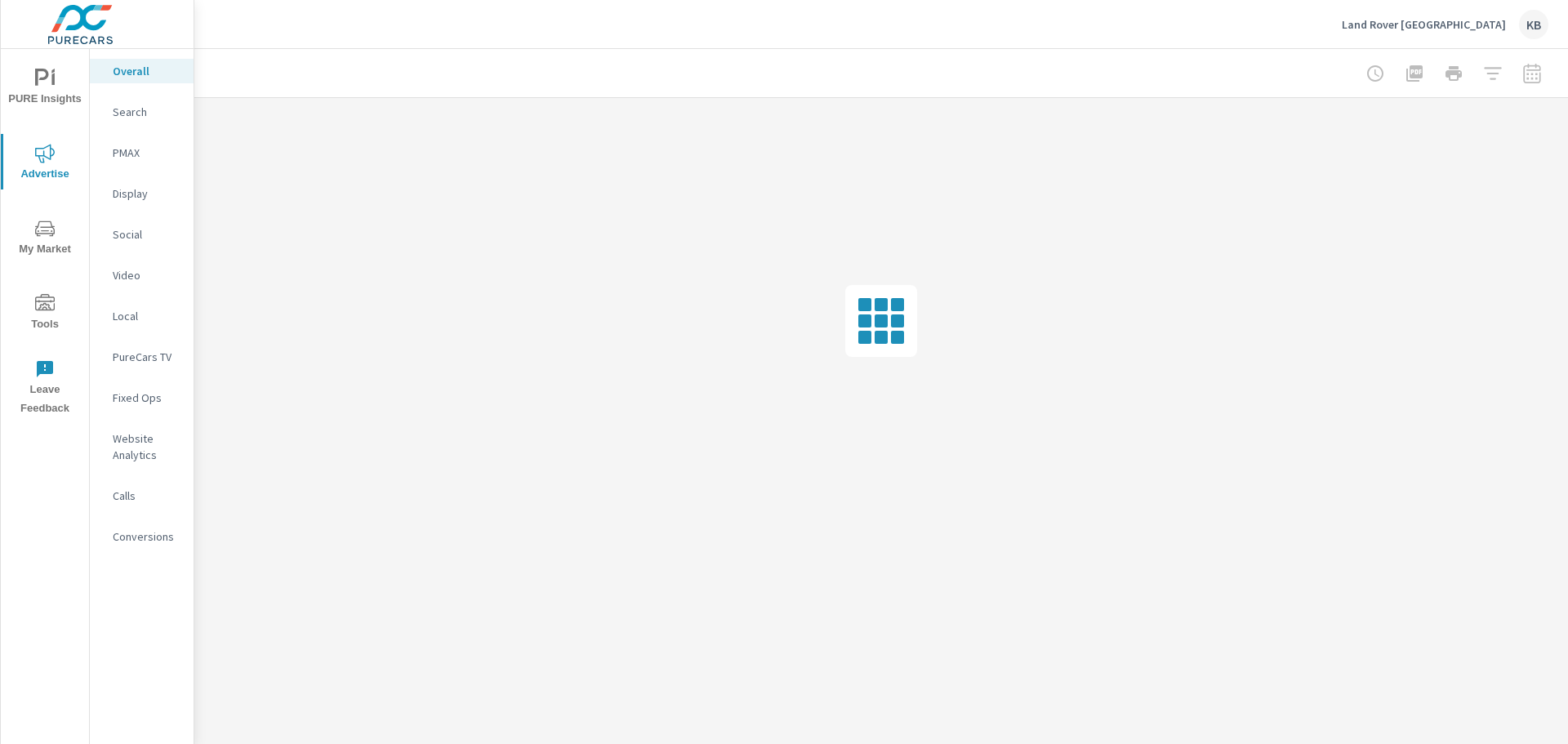 click on "My Market" at bounding box center [45, 238] 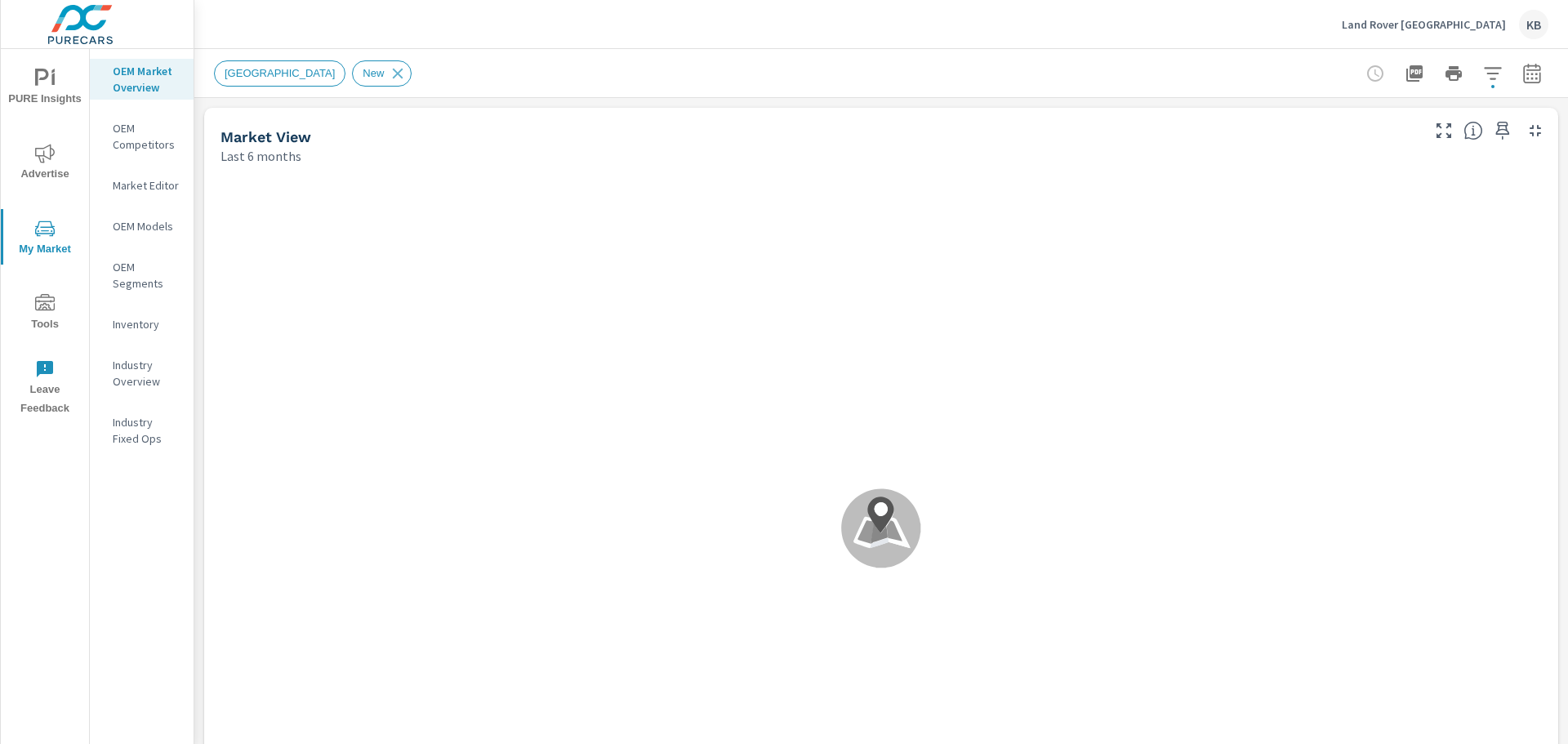 scroll, scrollTop: 1, scrollLeft: 0, axis: vertical 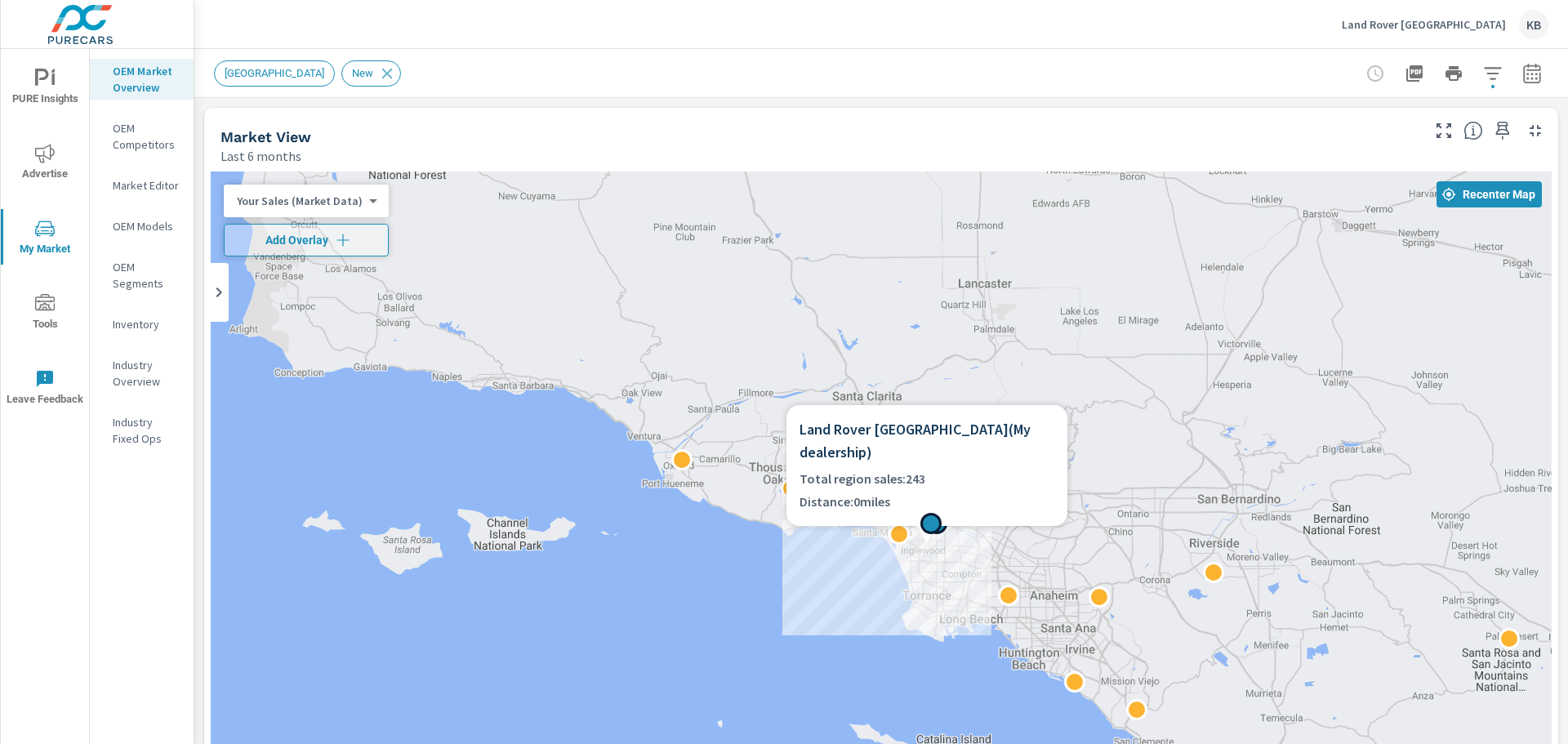 click at bounding box center (931, 523) 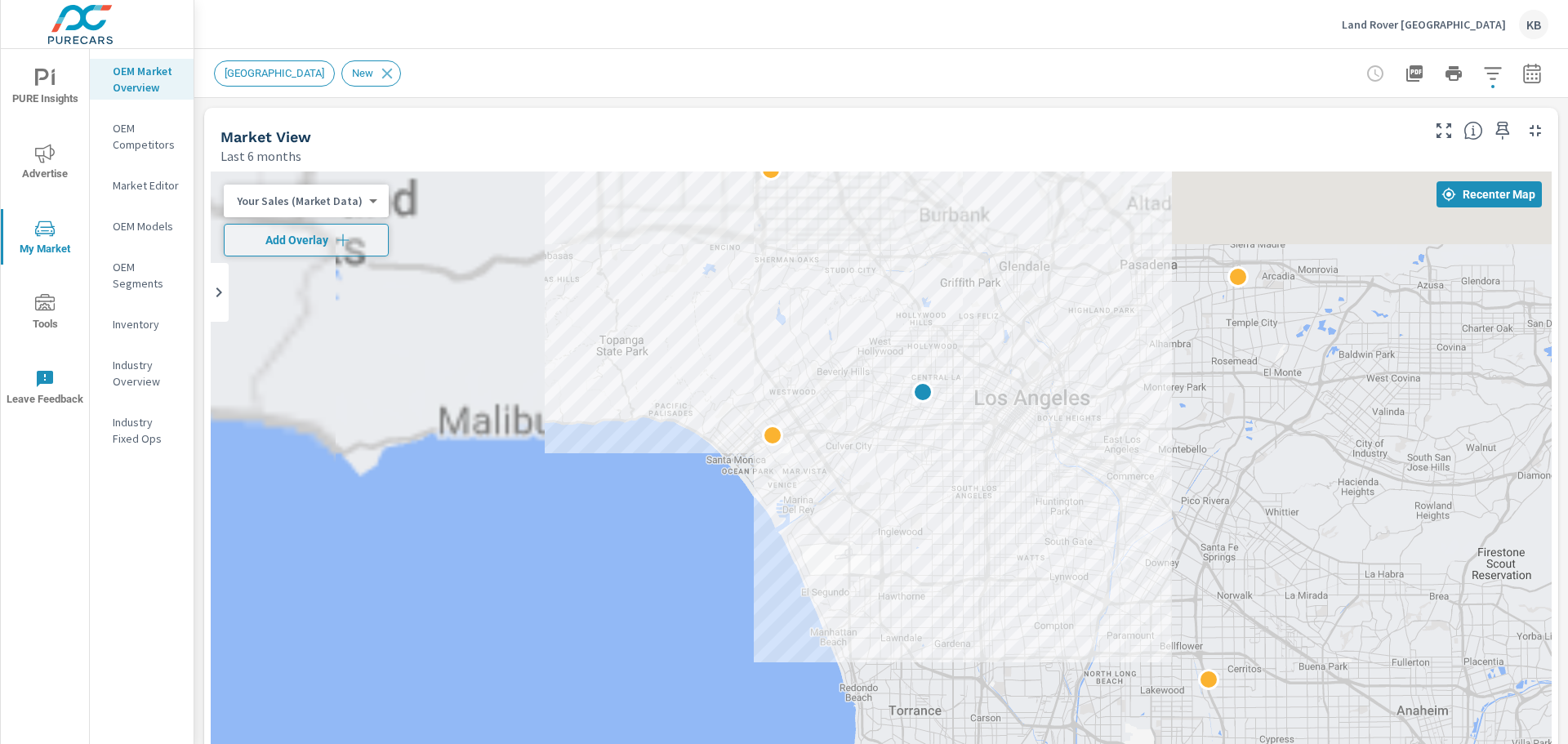 drag, startPoint x: 843, startPoint y: 537, endPoint x: 1773, endPoint y: 651, distance: 936.961 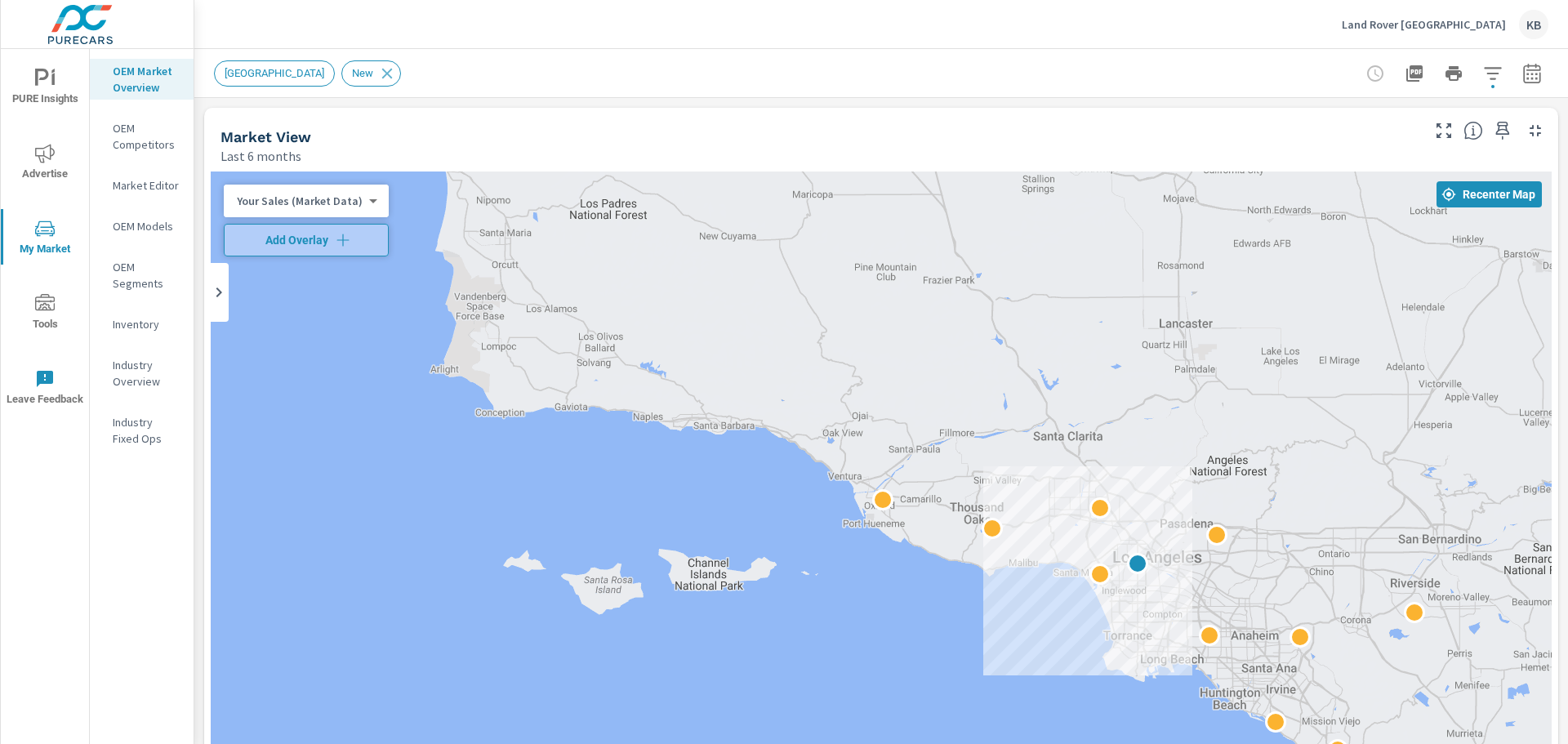 drag, startPoint x: 1159, startPoint y: 425, endPoint x: 1146, endPoint y: 535, distance: 110.76552 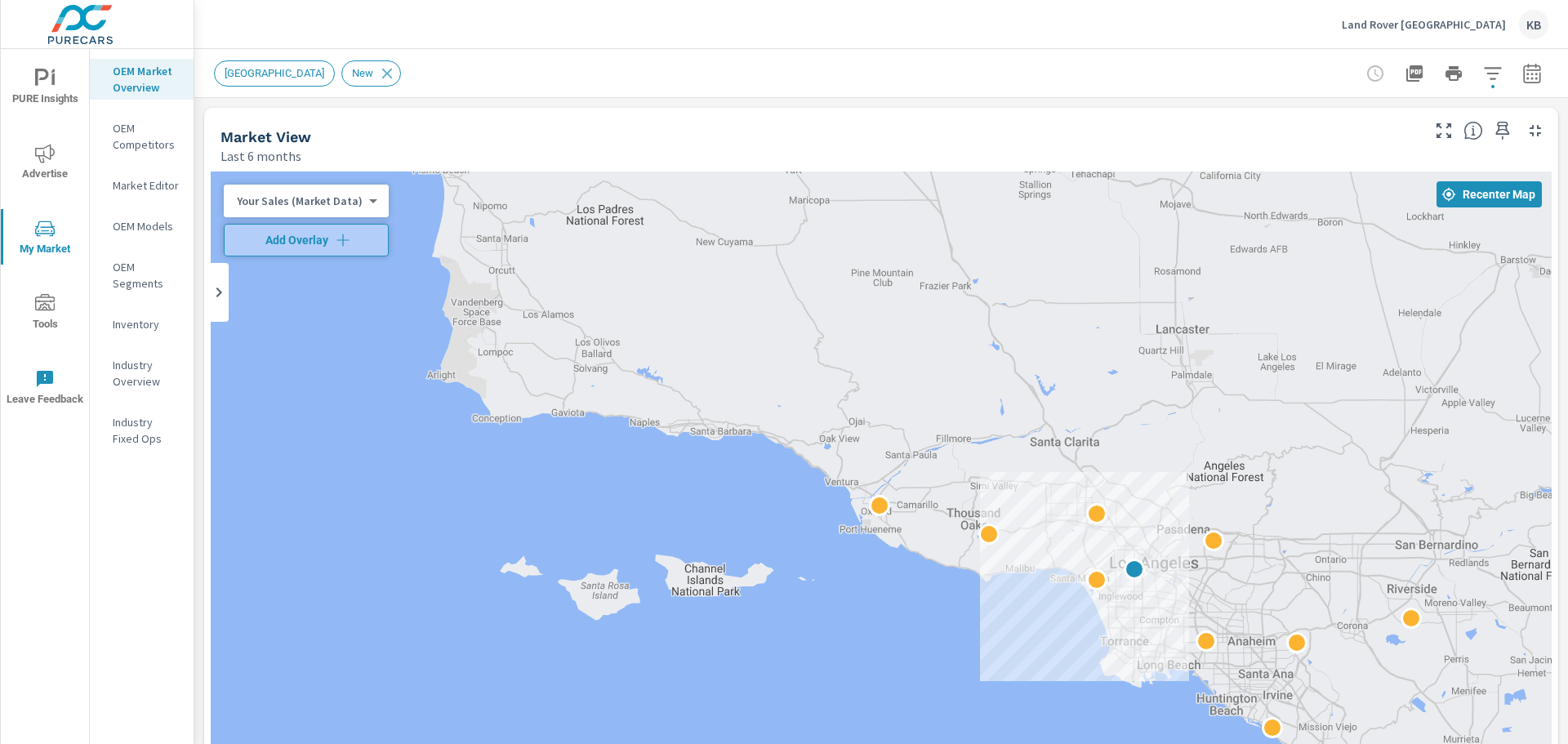 click on "Your Sales (Market Data) 0 ​" at bounding box center [306, 201] 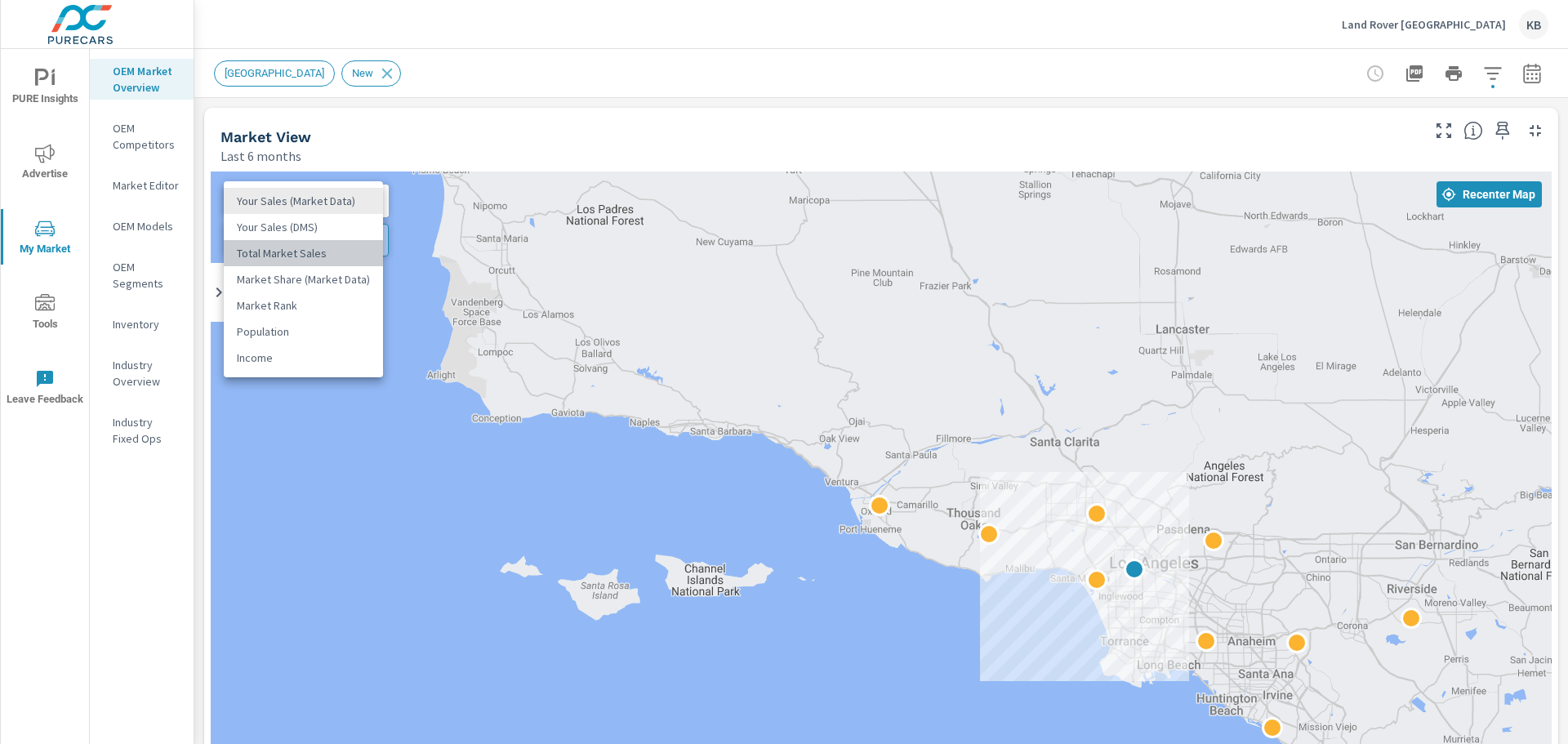 click on "Total Market Sales" at bounding box center [303, 253] 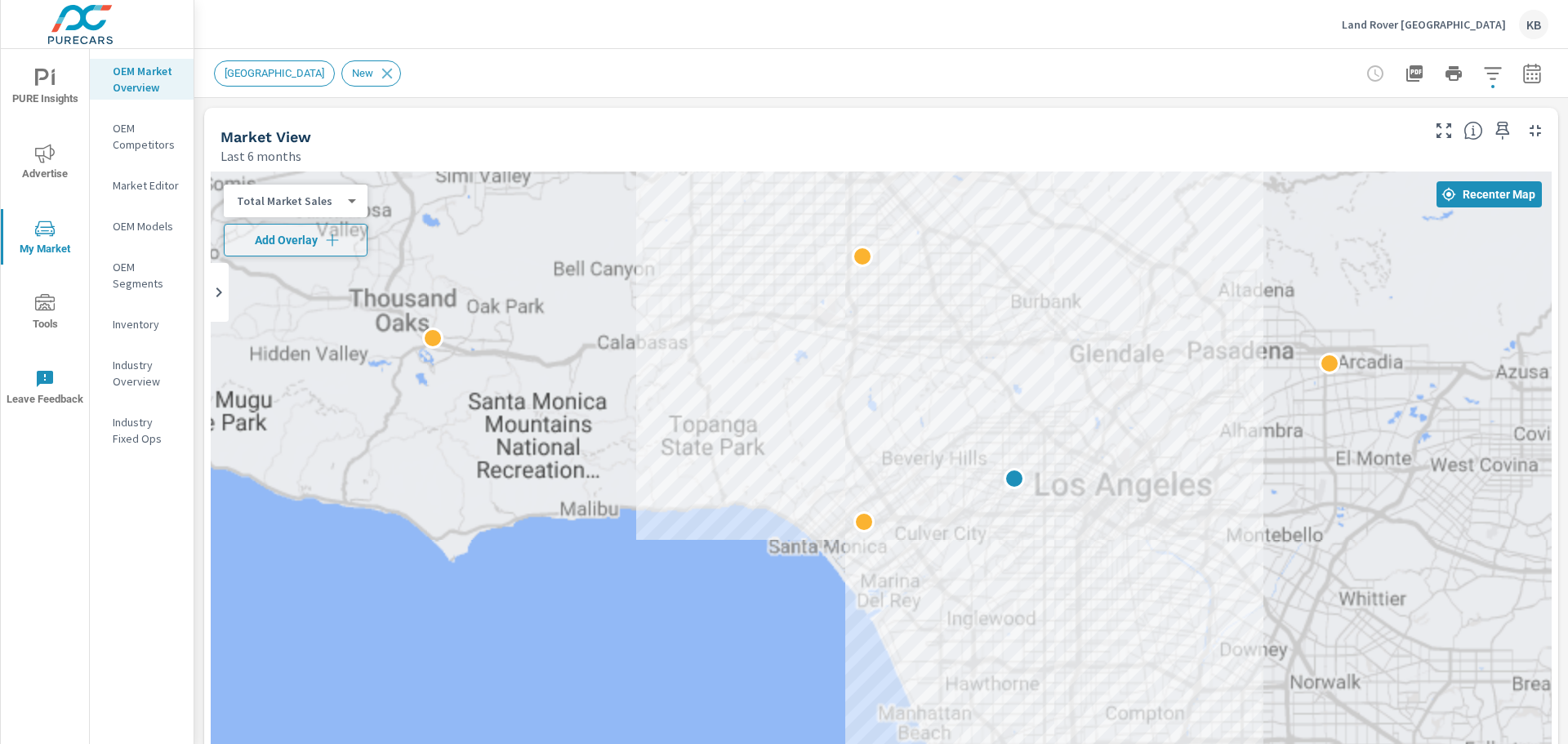 drag, startPoint x: 819, startPoint y: 319, endPoint x: 947, endPoint y: 419, distance: 162.43152 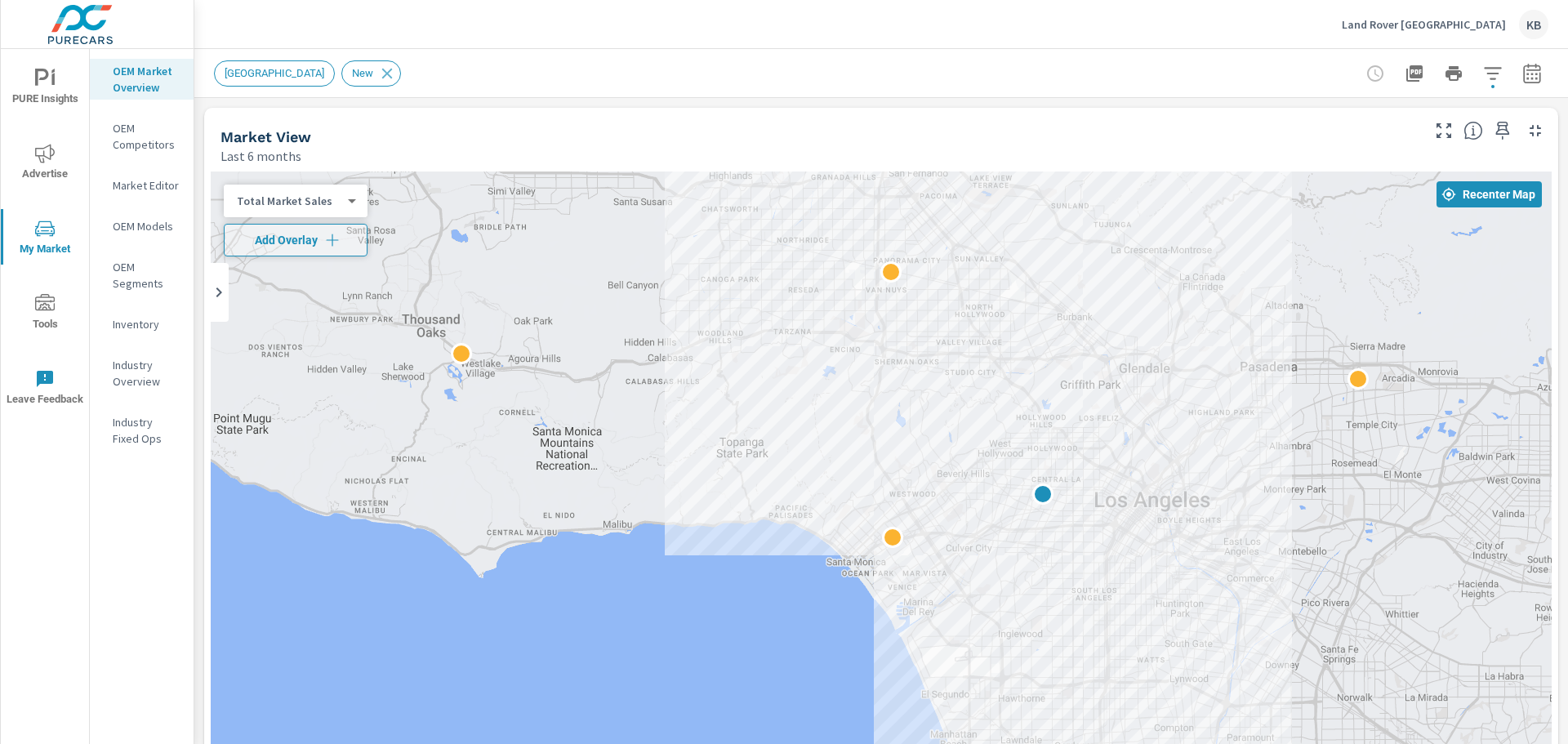 click on "PURE Insights Advertise My Market Tools Leave Feedback OEM Market Overview OEM Competitors Market Editor OEM Models OEM Segments Inventory Industry Overview Industry Fixed Ops Land Rover [GEOGRAPHIC_DATA] KB Market Overview Land Rover [GEOGRAPHIC_DATA] Report date range:
[DATE] -
[DATE]
Filters: AccountPma: New Market Area ConditionId: New New Market Area New Market View Last 6 months ← Move left → Move right ↑ Move up ↓ Move down + Zoom in - Zoom out Home Jump left by 75% End Jump right by 75% Page Up Jump up by 75% Page Down Jump down by 75% Keyboard shortcuts Map Data Map data ©2025 Google Map data ©2025 Google 5 km  Click to toggle between metric and imperial units Terms Report a map error Most ( 100 ) Least ( 1 ) Recenter Map Total Market Sales 2 ​ Add Overlay Dealer Markers  Market Rank Last 6 months Dealer Sales Market Share Market Rank Land Rover [GEOGRAPHIC_DATA] 243 32% 1 Land Rover [GEOGRAPHIC_DATA][PERSON_NAME] 130 17% 2 [PERSON_NAME] Volvo 114 15% 3 84 11% 4 5" at bounding box center [784, 372] 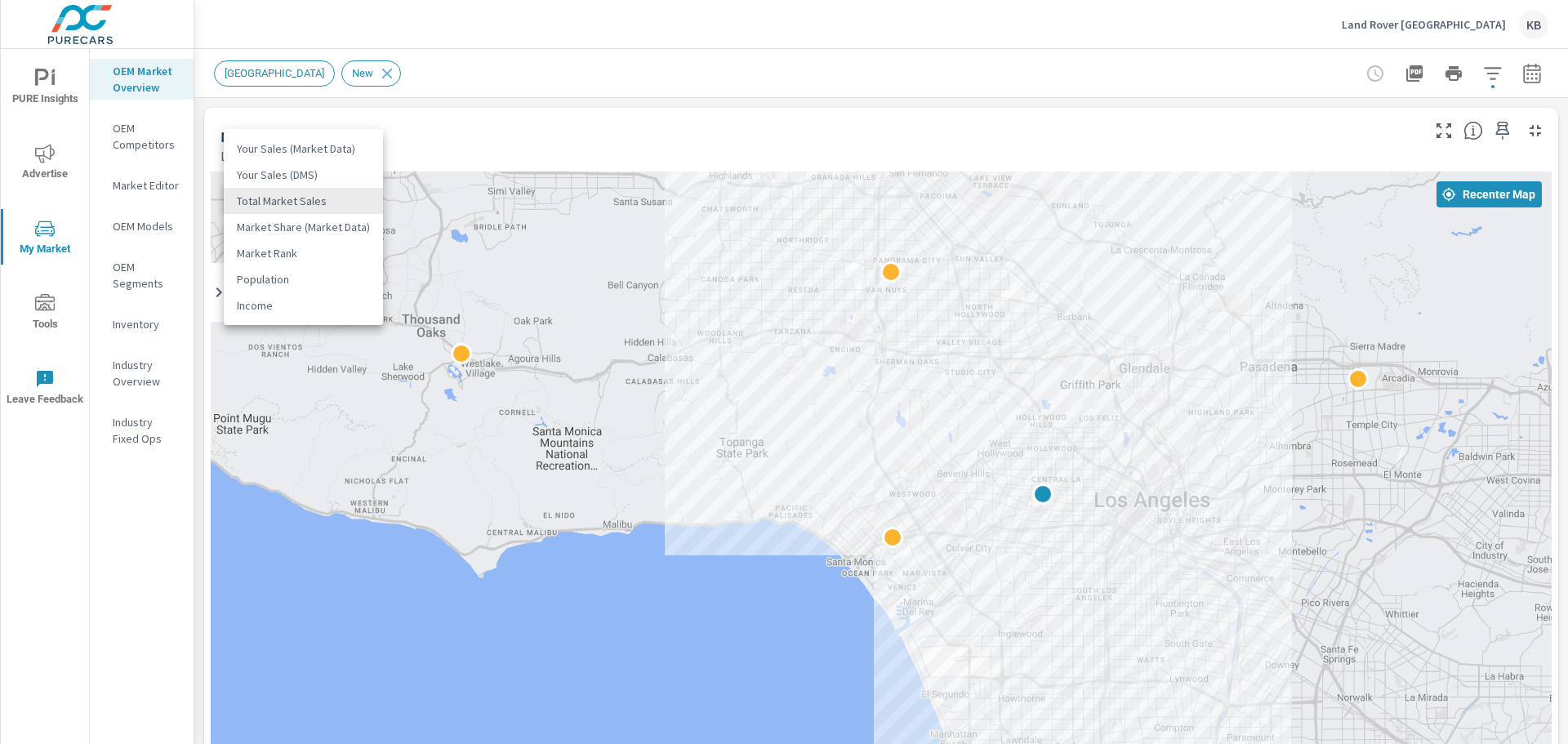 click on "Market Rank" at bounding box center (303, 253) 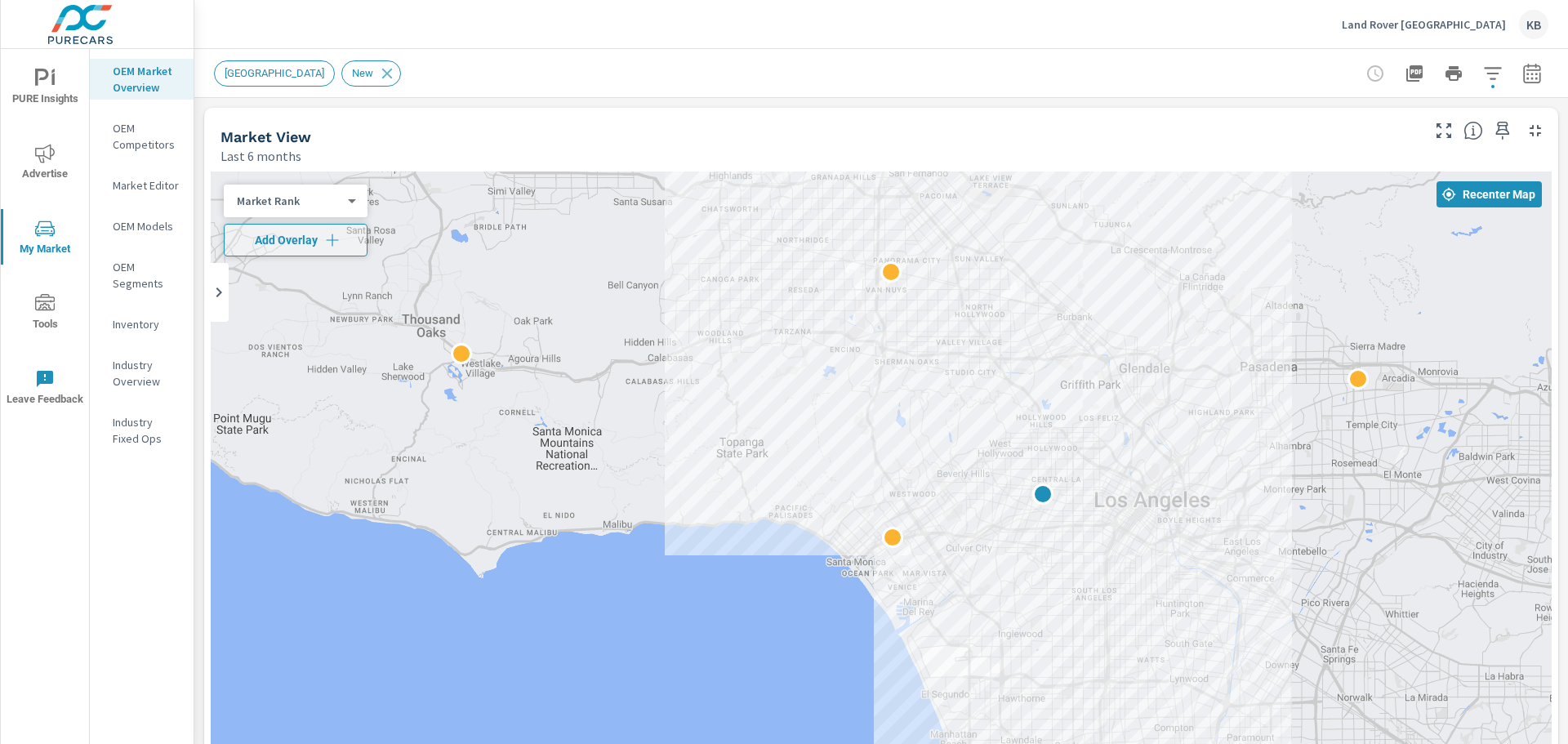 click on "PURE Insights Advertise My Market Tools Leave Feedback OEM Market Overview OEM Competitors Market Editor OEM Models OEM Segments Inventory Industry Overview Industry Fixed Ops Land Rover [GEOGRAPHIC_DATA] KB Market Overview Land Rover [GEOGRAPHIC_DATA] Report date range:
[DATE] -
[DATE]
Filters: AccountPma: New Market Area ConditionId: New New Market Area New Market View Last 6 months ← Move left → Move right ↑ Move up ↓ Move down + Zoom in - Zoom out Home Jump left by 75% End Jump right by 75% Page Up Jump up by 75% Page Down Jump down by 75% Keyboard shortcuts Map Data Map data ©2025 Google Map data ©2025 Google 5 km  Click to toggle between metric and imperial units Terms Report a map error Highest ( 1st ) Lowest ( 4th ) Recenter Map Market Rank 4 ​ Add Overlay Dealer Markers  Market Rank Last 6 months Dealer Sales Market Share Market Rank Land Rover [GEOGRAPHIC_DATA] 243 32% 1 Land Rover [GEOGRAPHIC_DATA][PERSON_NAME] 130 17% 2 [PERSON_NAME] Volvo 114 15% 3 84 11% 4 39" at bounding box center (784, 372) 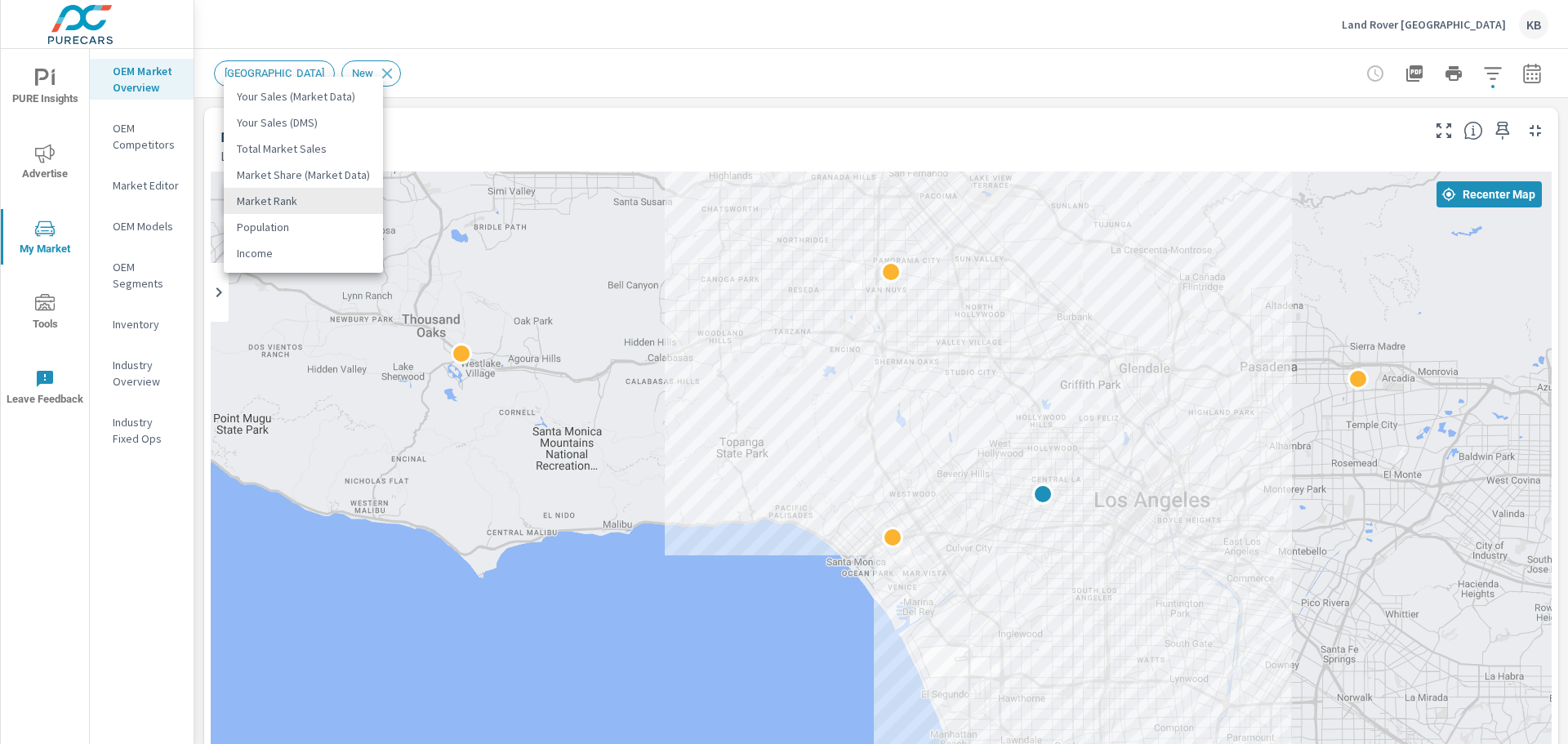 click on "Market Share (Market Data)" at bounding box center [303, 175] 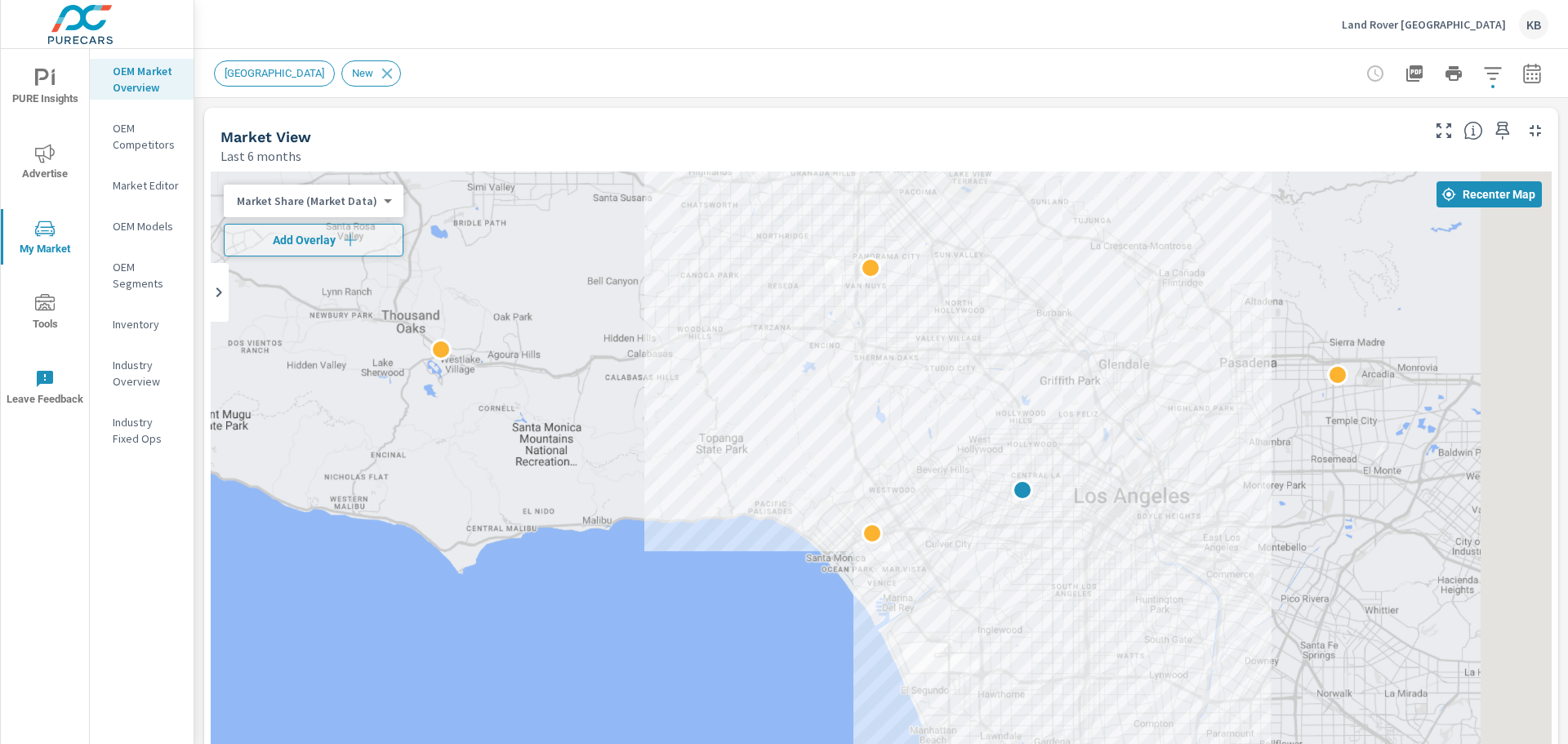 drag, startPoint x: 1447, startPoint y: 524, endPoint x: 1129, endPoint y: 489, distance: 319.9203 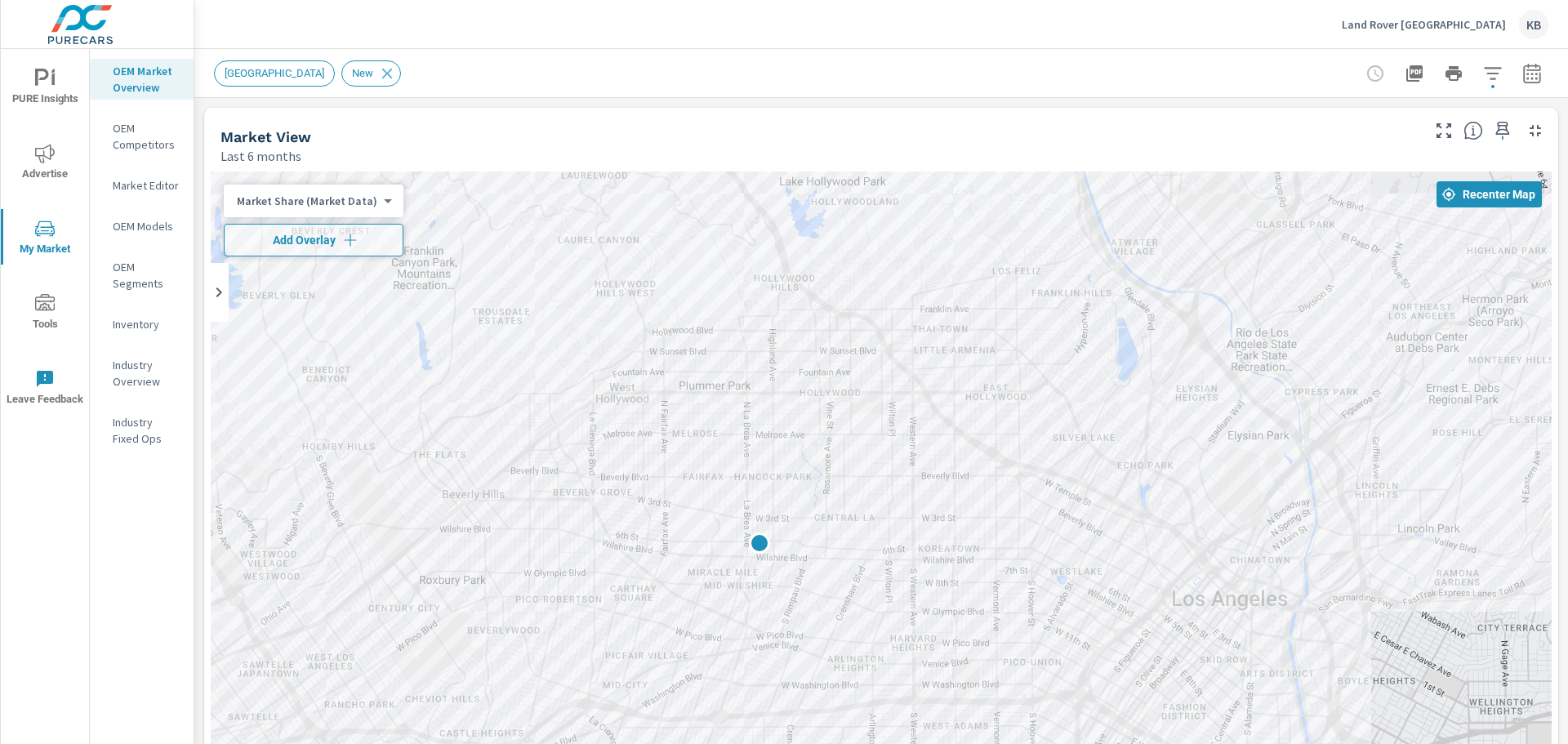 drag, startPoint x: 660, startPoint y: 378, endPoint x: 1036, endPoint y: 486, distance: 391.2033 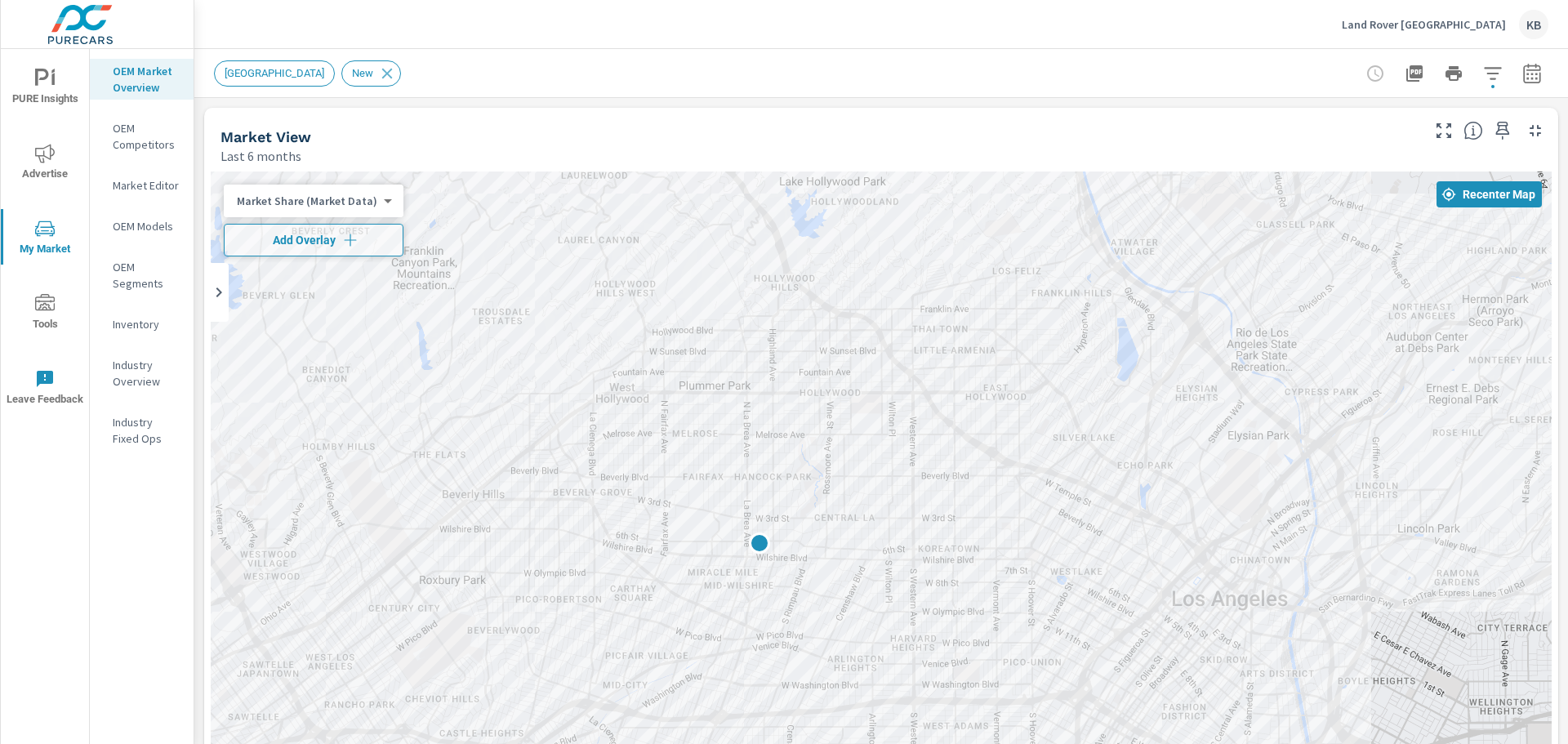 click on "Market Share (Market Data) 3 ​" at bounding box center [314, 201] 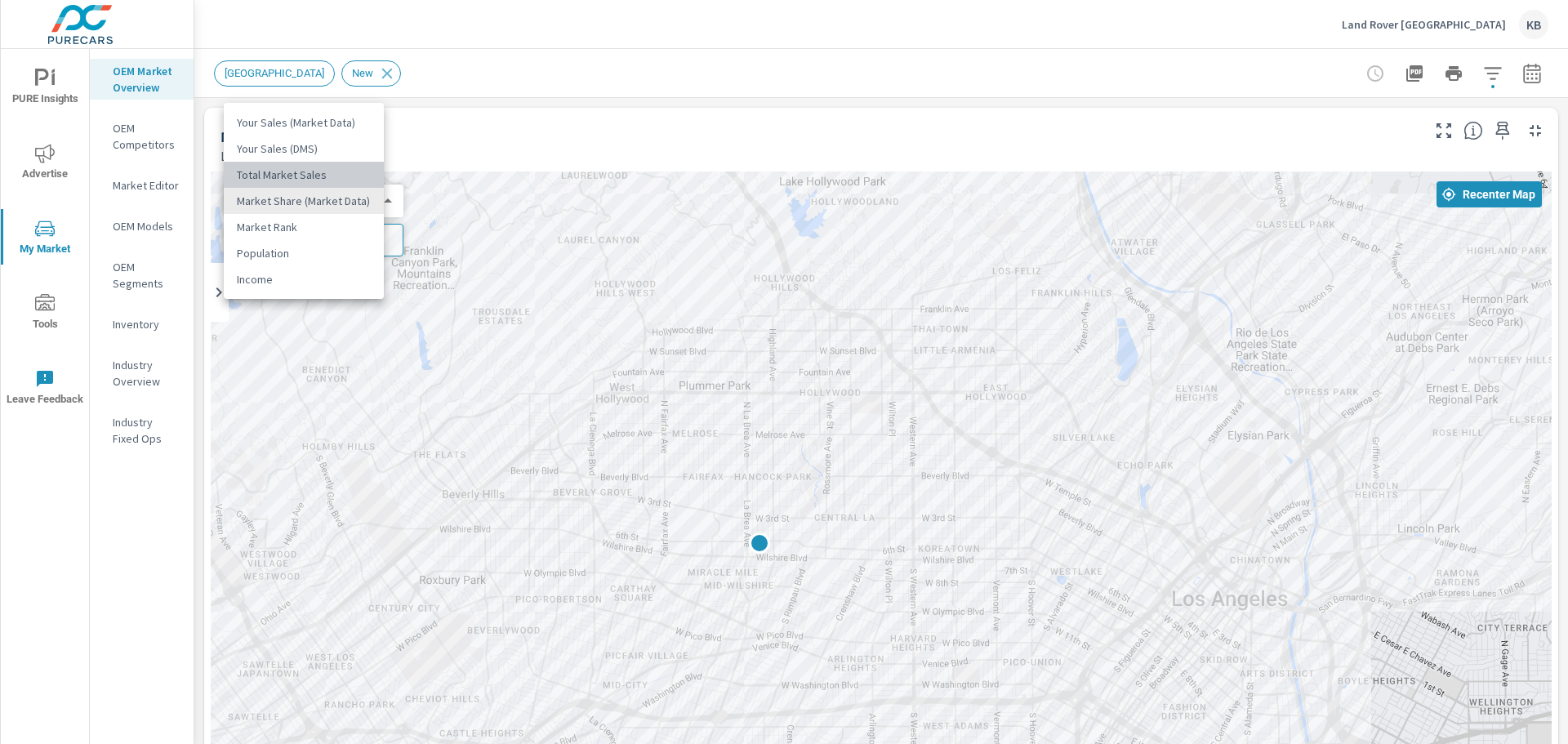click on "Total Market Sales" at bounding box center [304, 175] 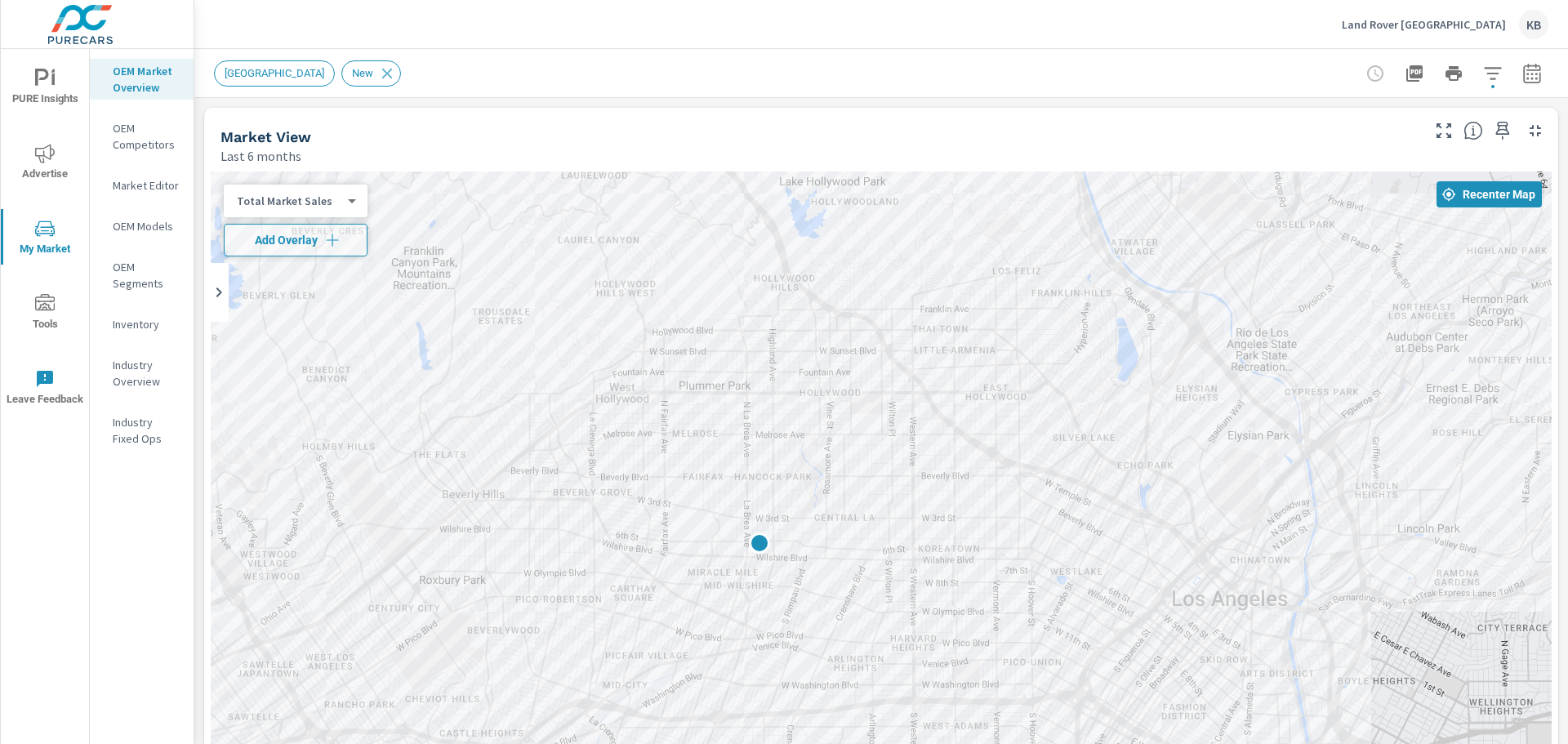 click on "Last 6 months" at bounding box center (261, 156) 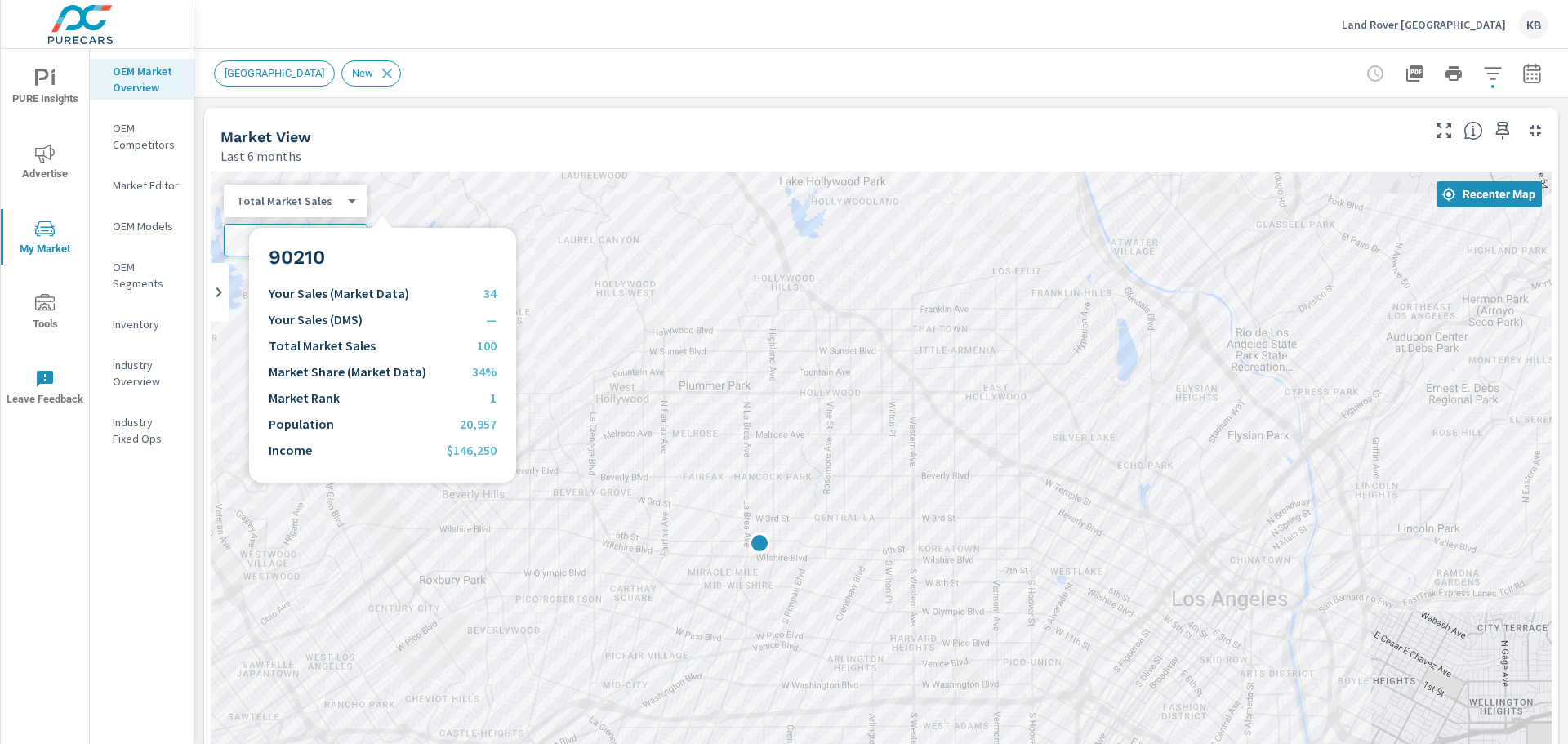 click at bounding box center (881, 503) 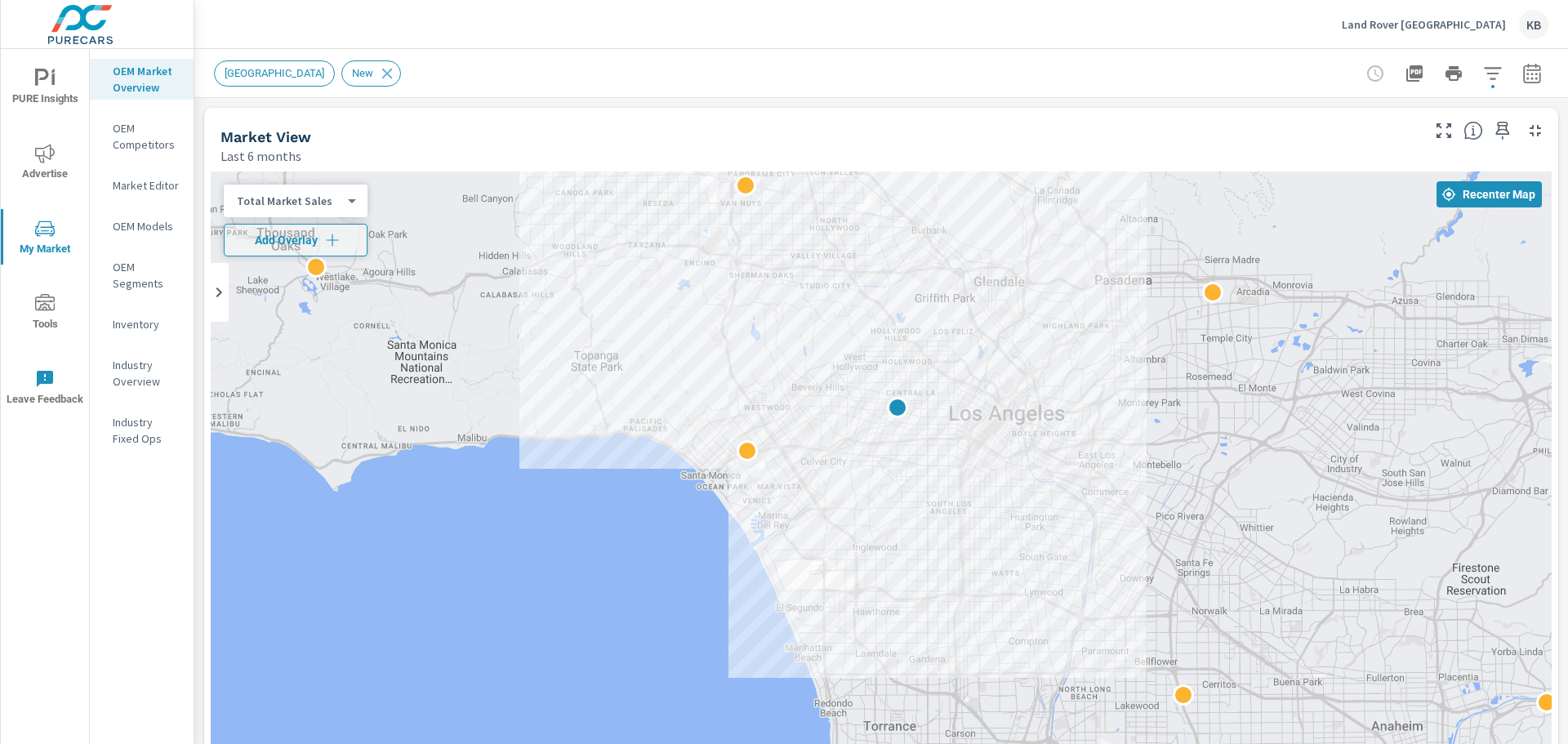 drag, startPoint x: 1284, startPoint y: 473, endPoint x: 1225, endPoint y: 466, distance: 59.4138 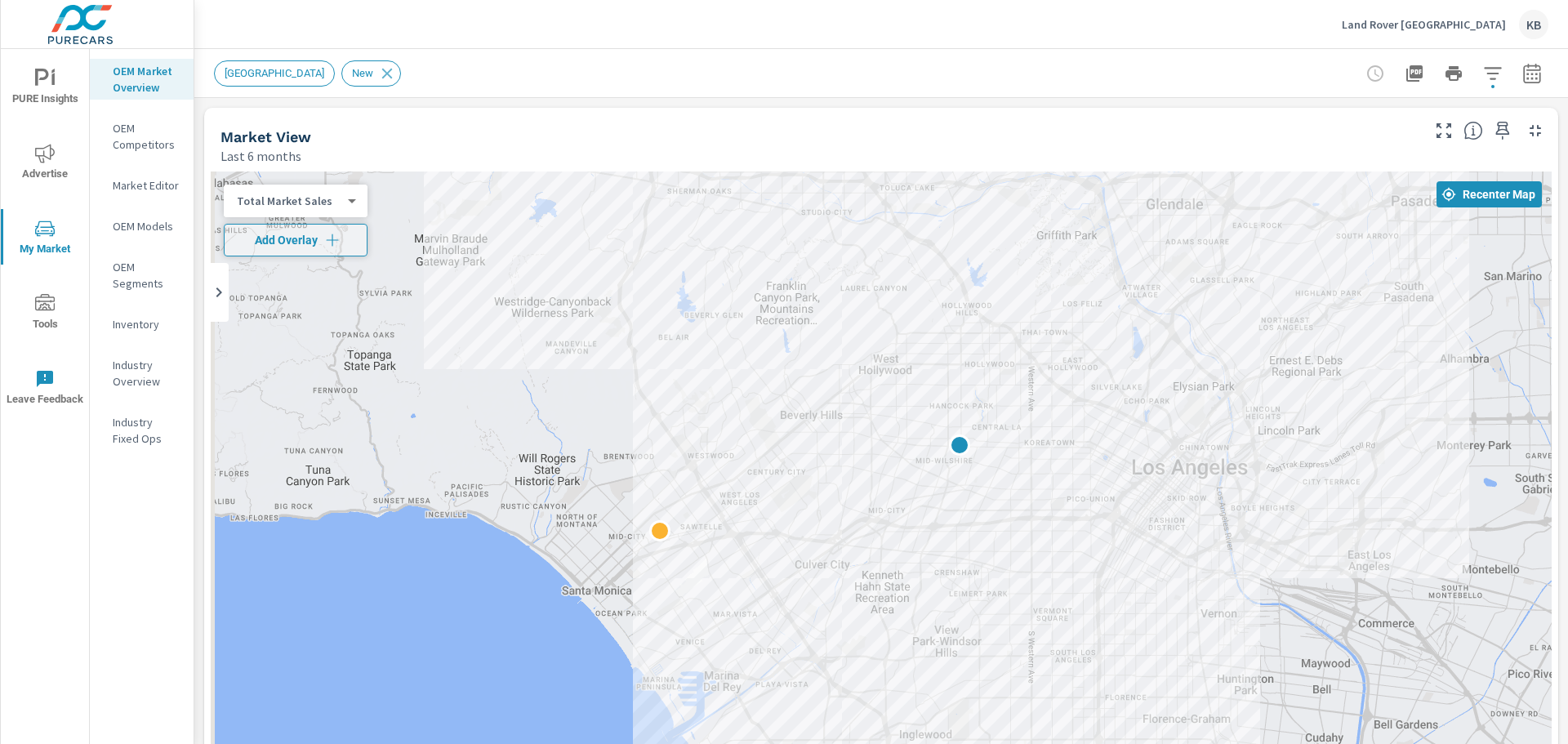 drag, startPoint x: 907, startPoint y: 402, endPoint x: 1319, endPoint y: 511, distance: 426.17485 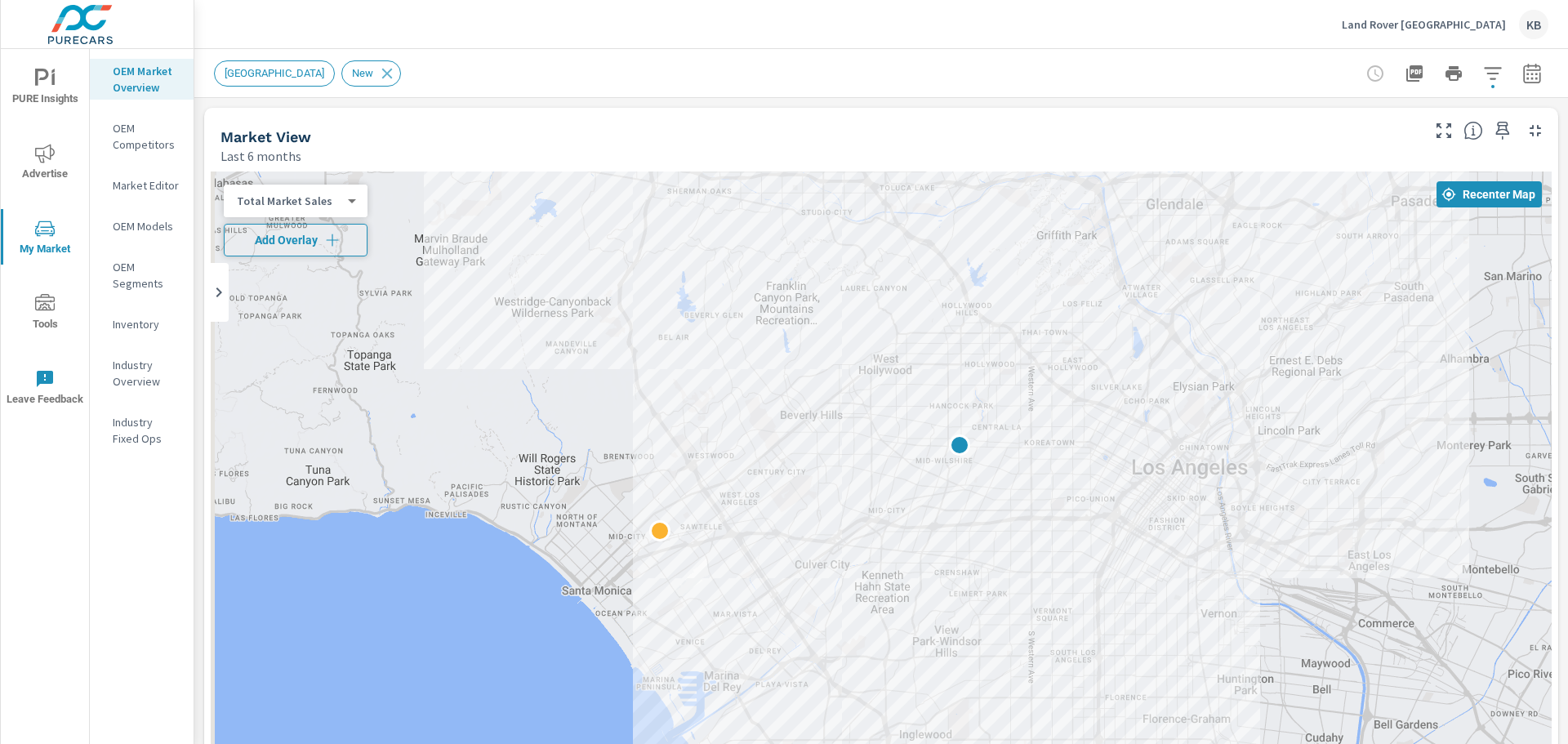 click on "Add Overlay" at bounding box center (296, 240) 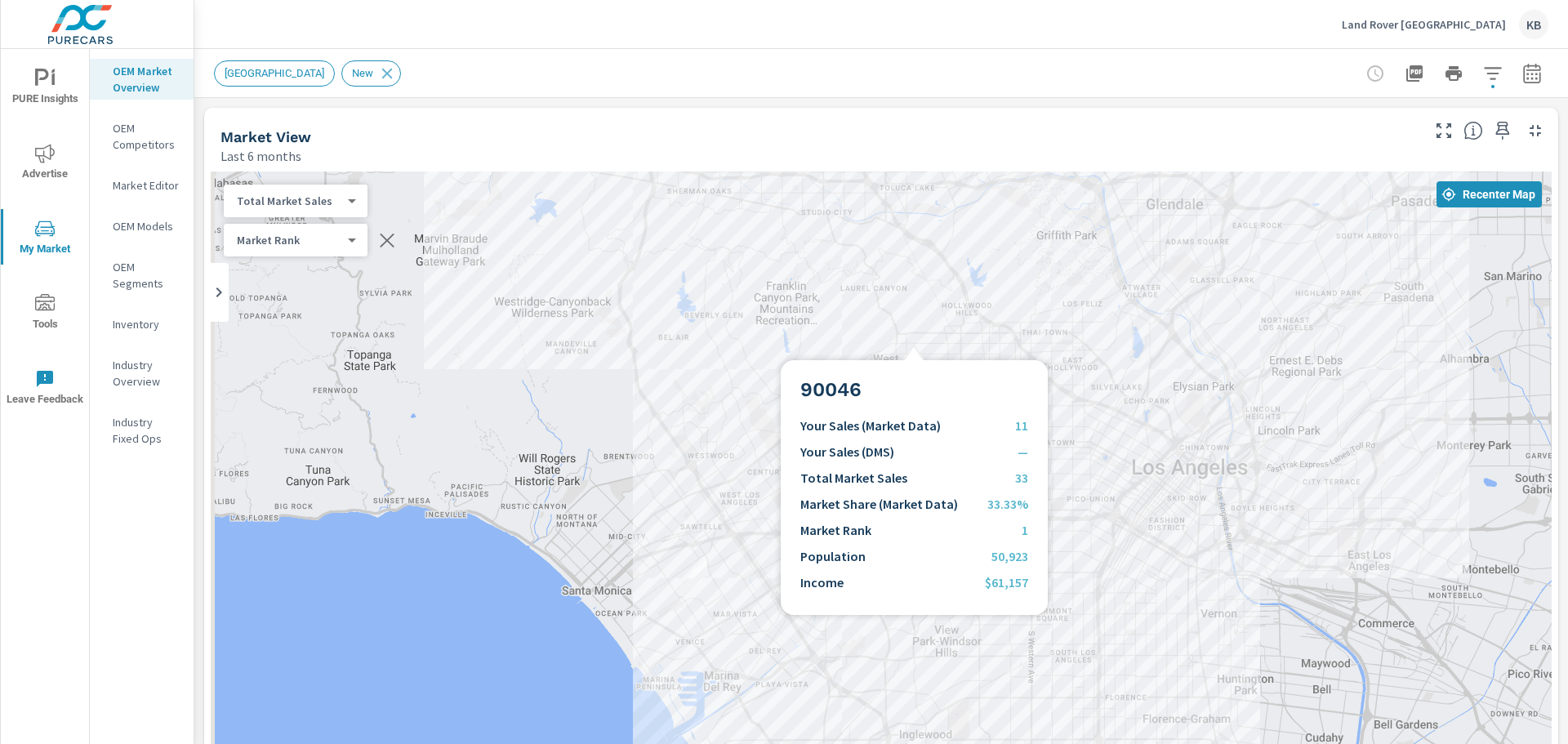 click on "— 2 1 1 2 — — 1 3 1 — 1 1 2 1 1 4 — 1 1 1 1 1 1 1 1 1 1 — — 1 1 1 1 1 1 1 2 1 1 — 3 2 — 2 2 2 4 4 3 2 1 1 — 2 2" at bounding box center (881, 503) 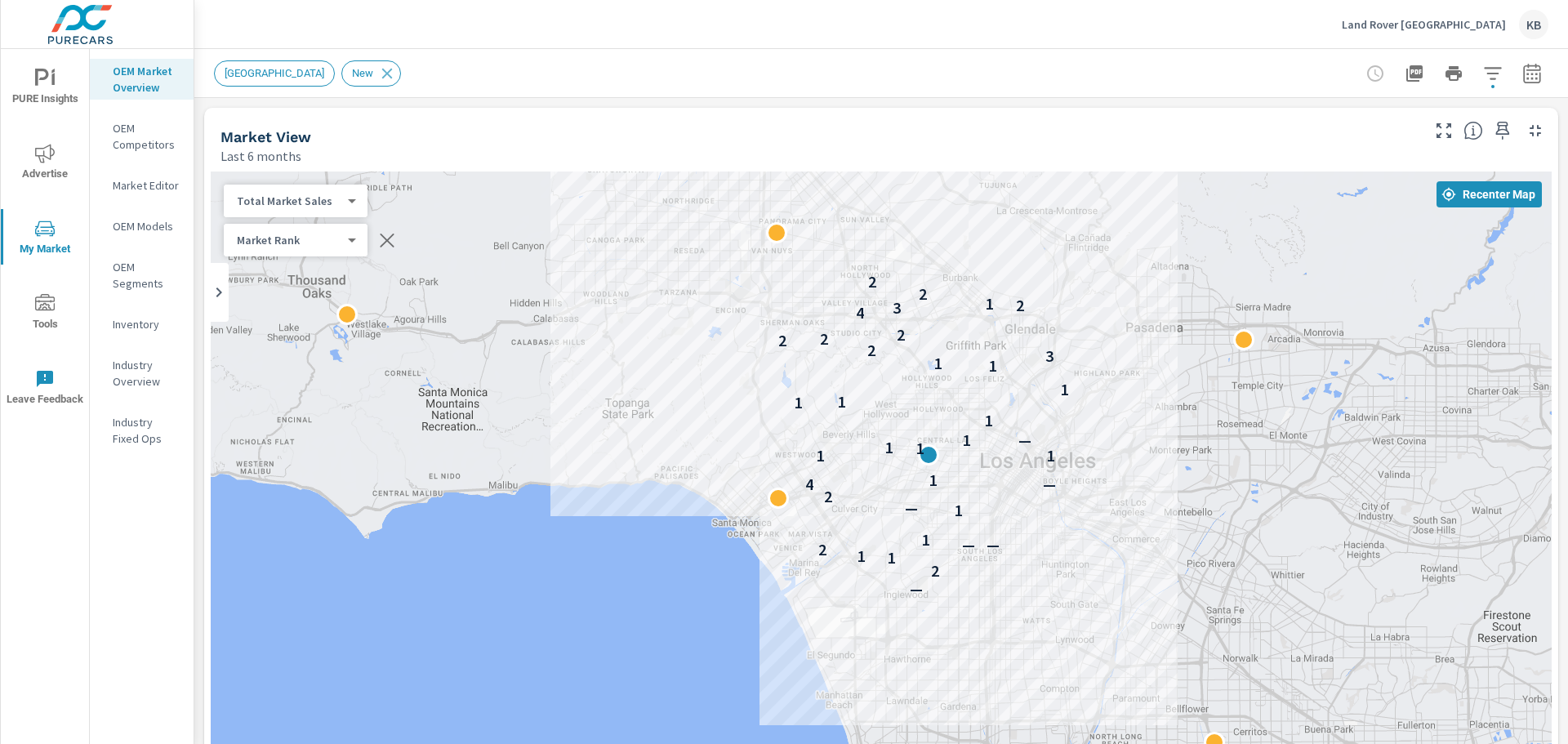 drag, startPoint x: 1292, startPoint y: 435, endPoint x: 1067, endPoint y: 442, distance: 225.1089 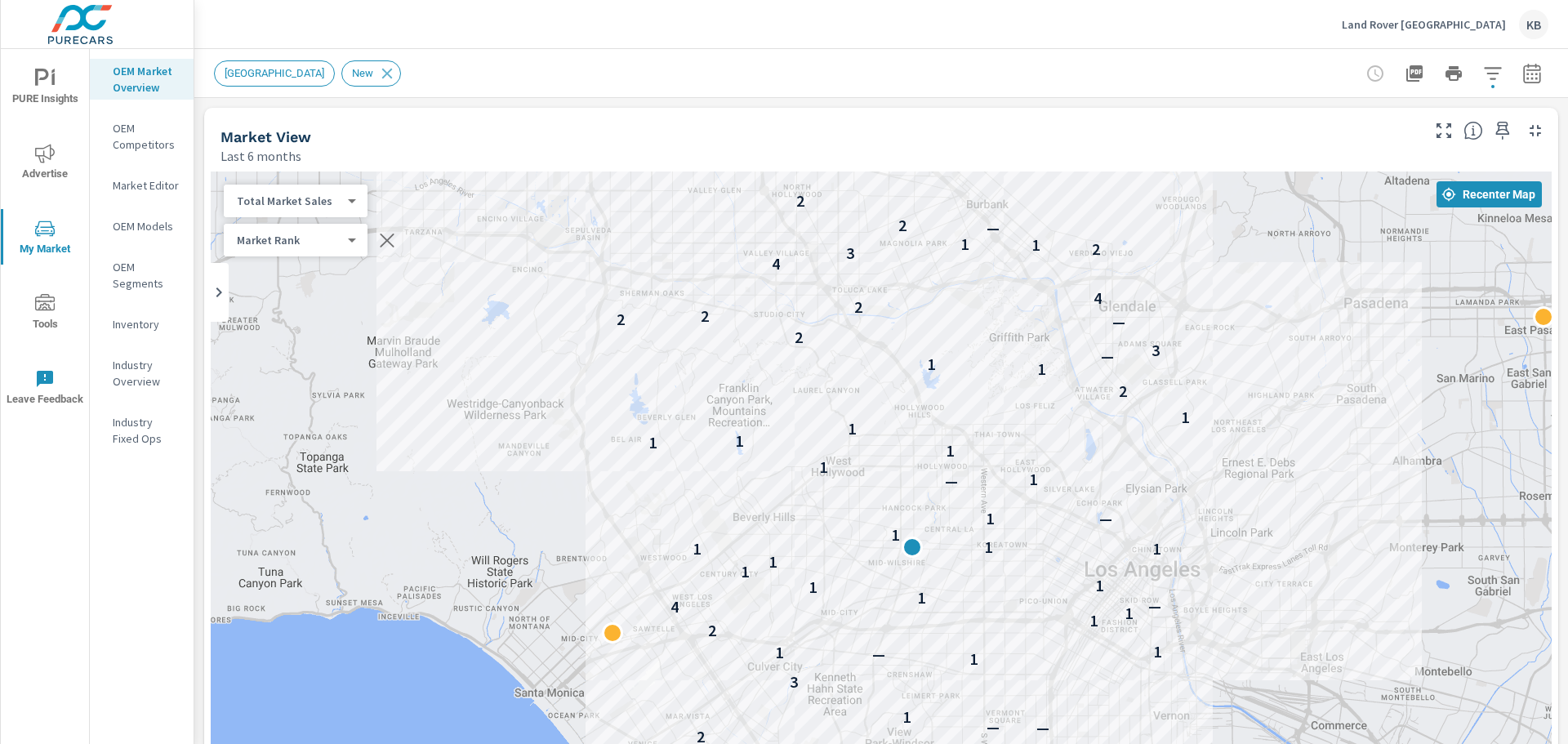 drag, startPoint x: 944, startPoint y: 326, endPoint x: 1303, endPoint y: 406, distance: 367.80566 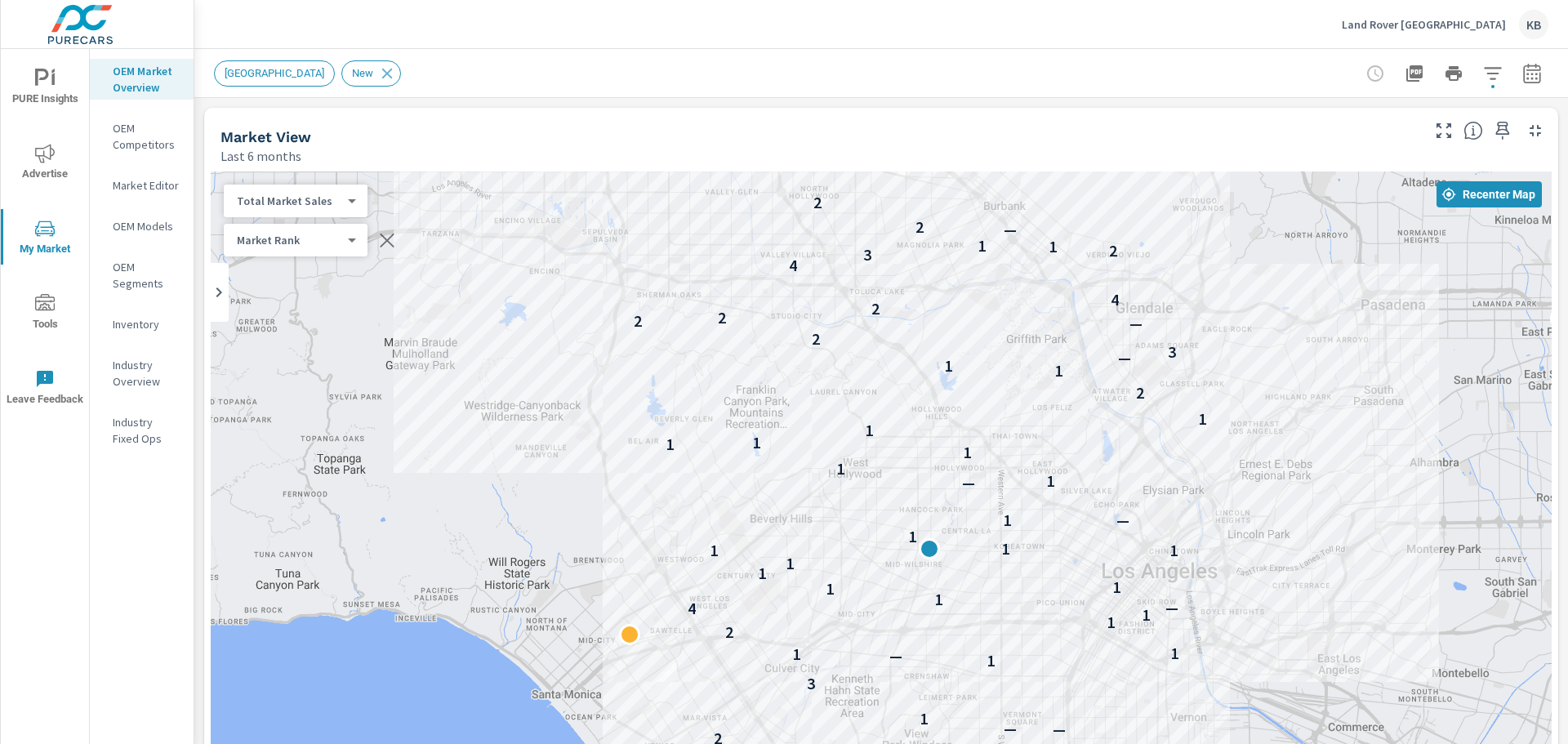 scroll, scrollTop: 82, scrollLeft: 0, axis: vertical 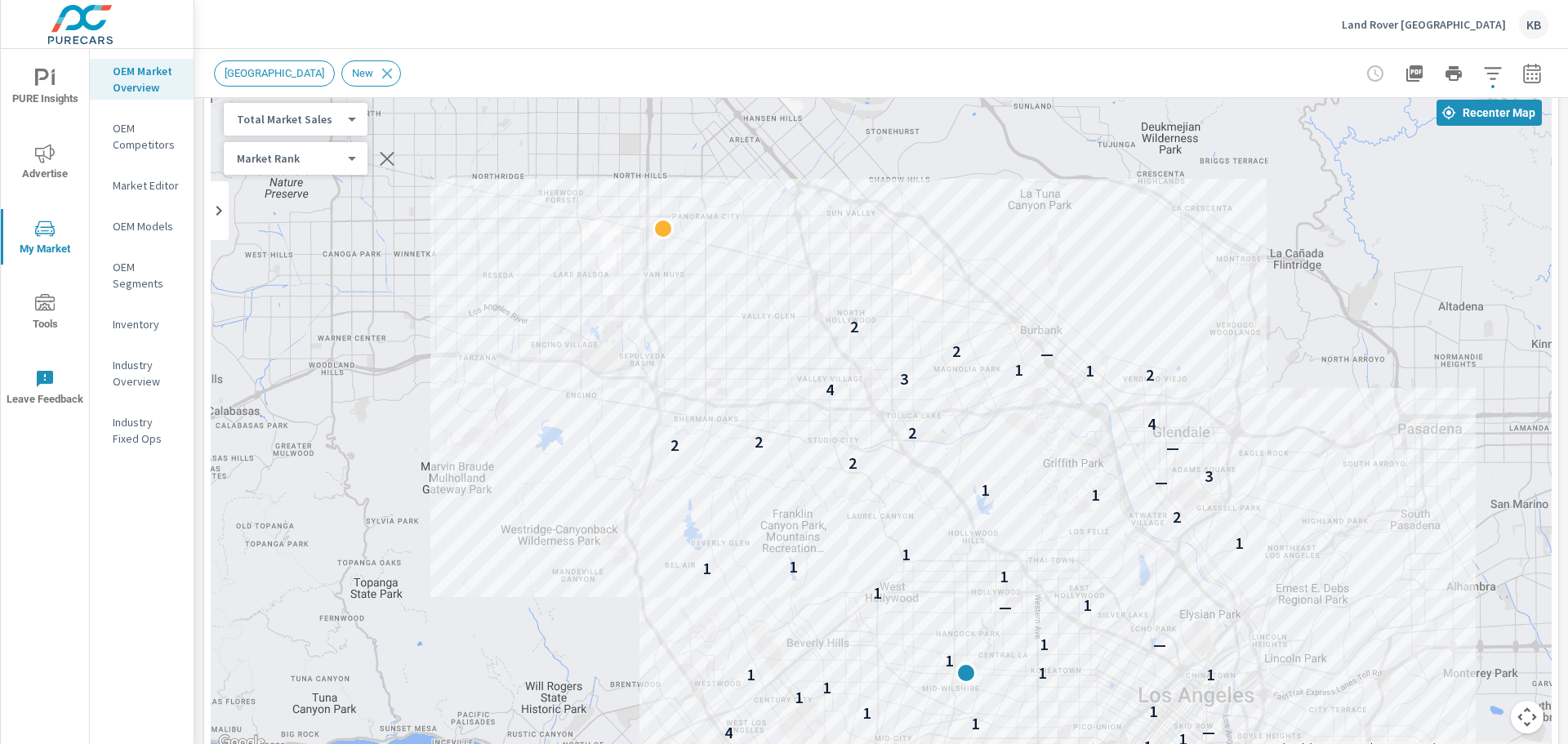 drag, startPoint x: 851, startPoint y: 408, endPoint x: 799, endPoint y: 371, distance: 63.82006 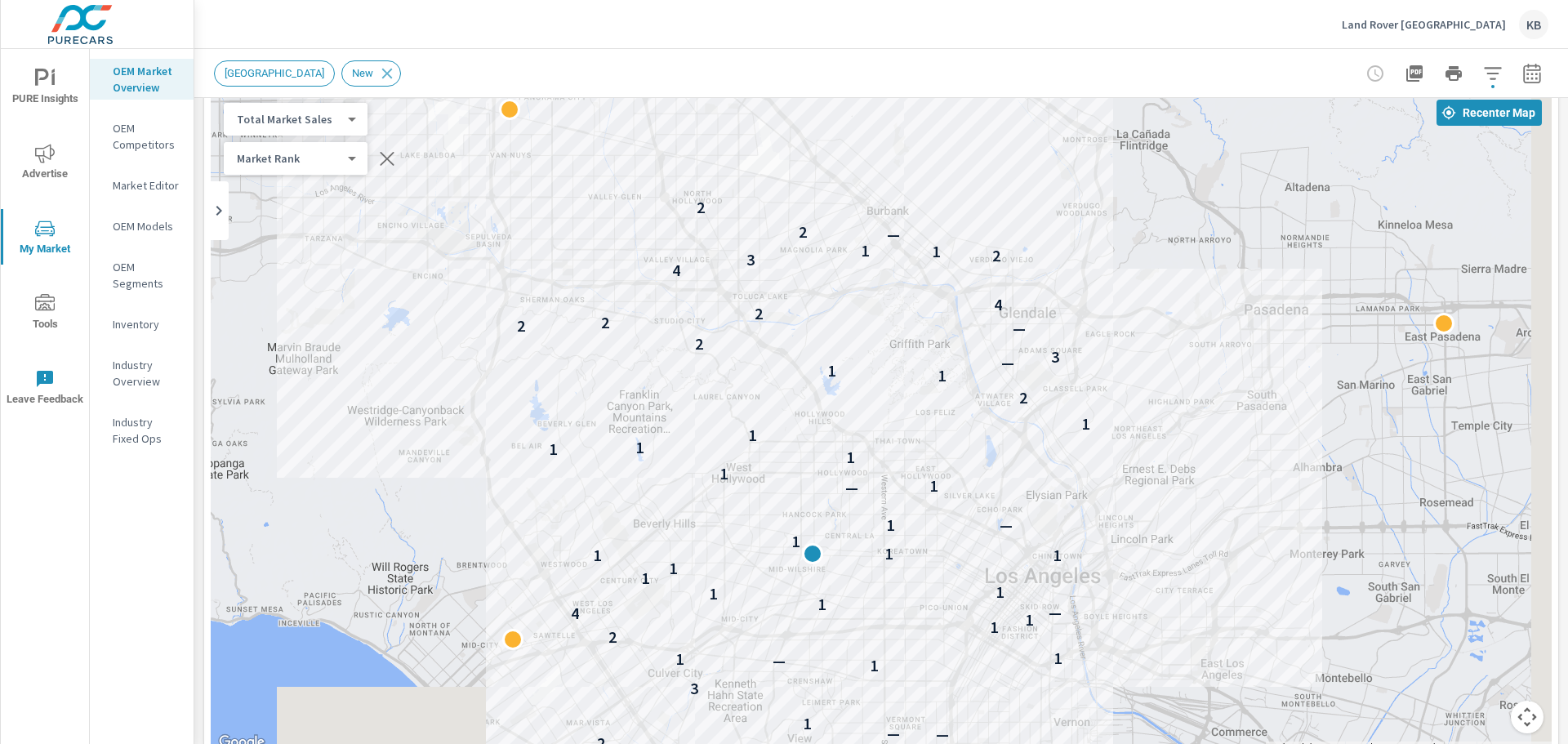 drag, startPoint x: 815, startPoint y: 434, endPoint x: 666, endPoint y: 318, distance: 188.83061 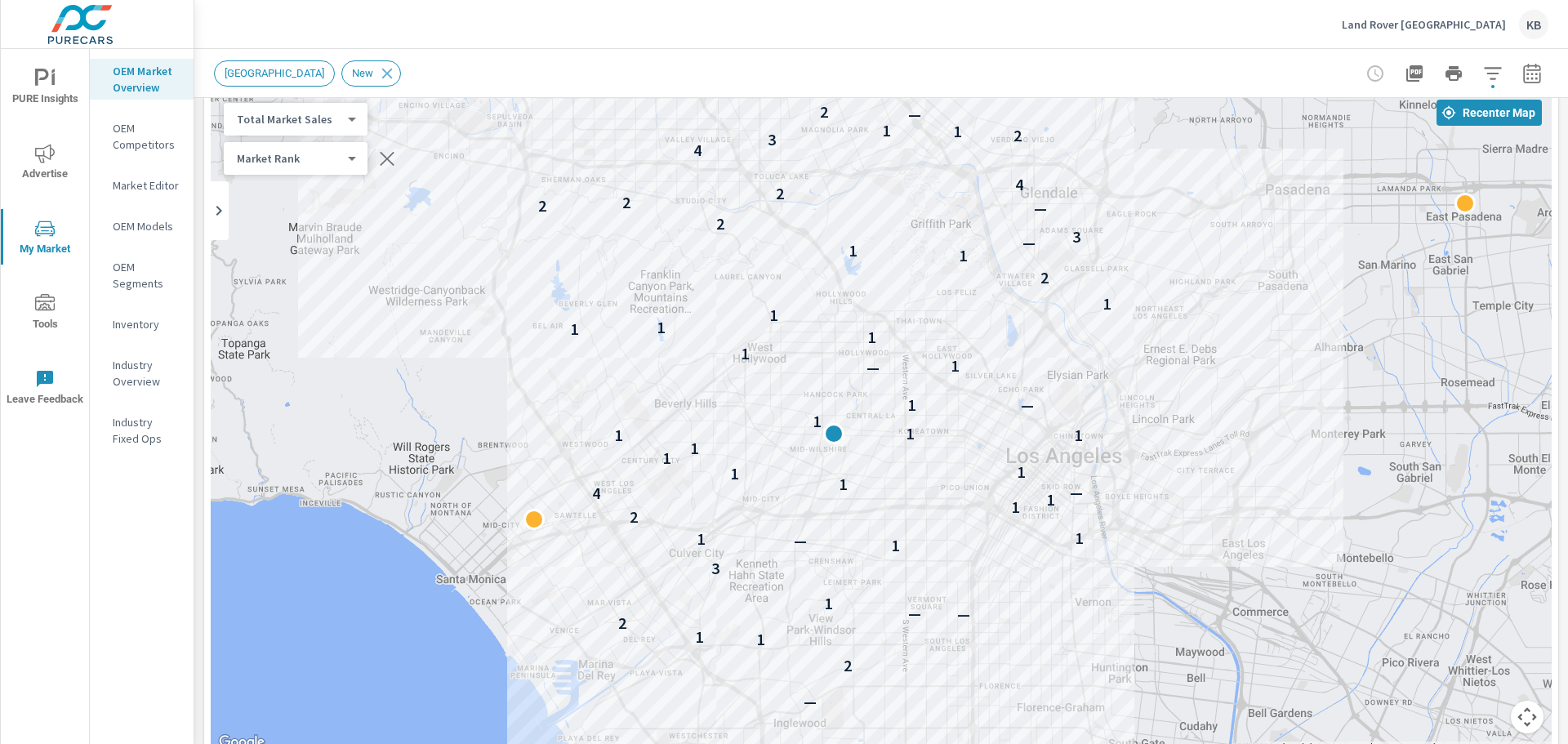 drag, startPoint x: 1078, startPoint y: 434, endPoint x: 1101, endPoint y: 298, distance: 137.93114 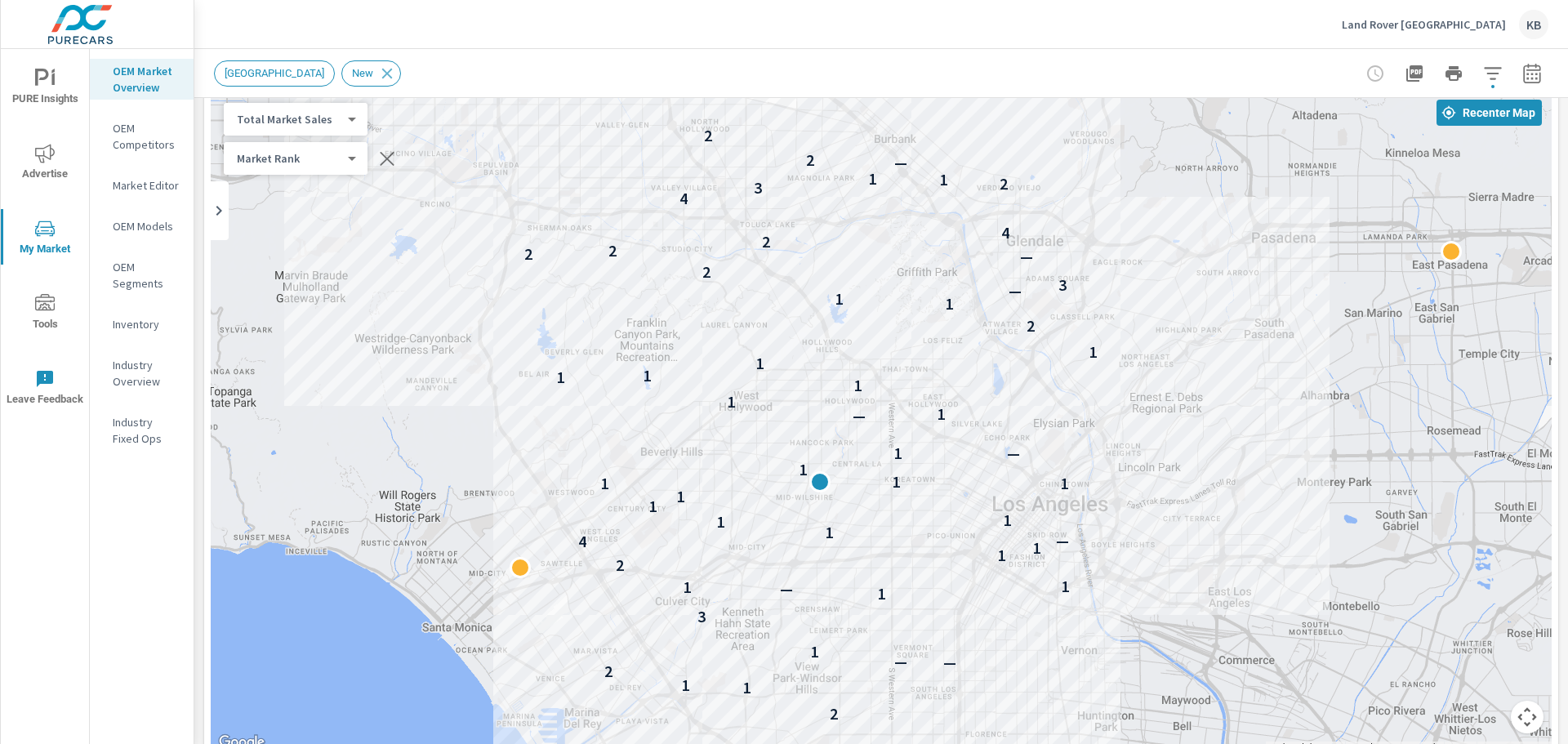 drag, startPoint x: 1283, startPoint y: 351, endPoint x: 1269, endPoint y: 376, distance: 28.6531 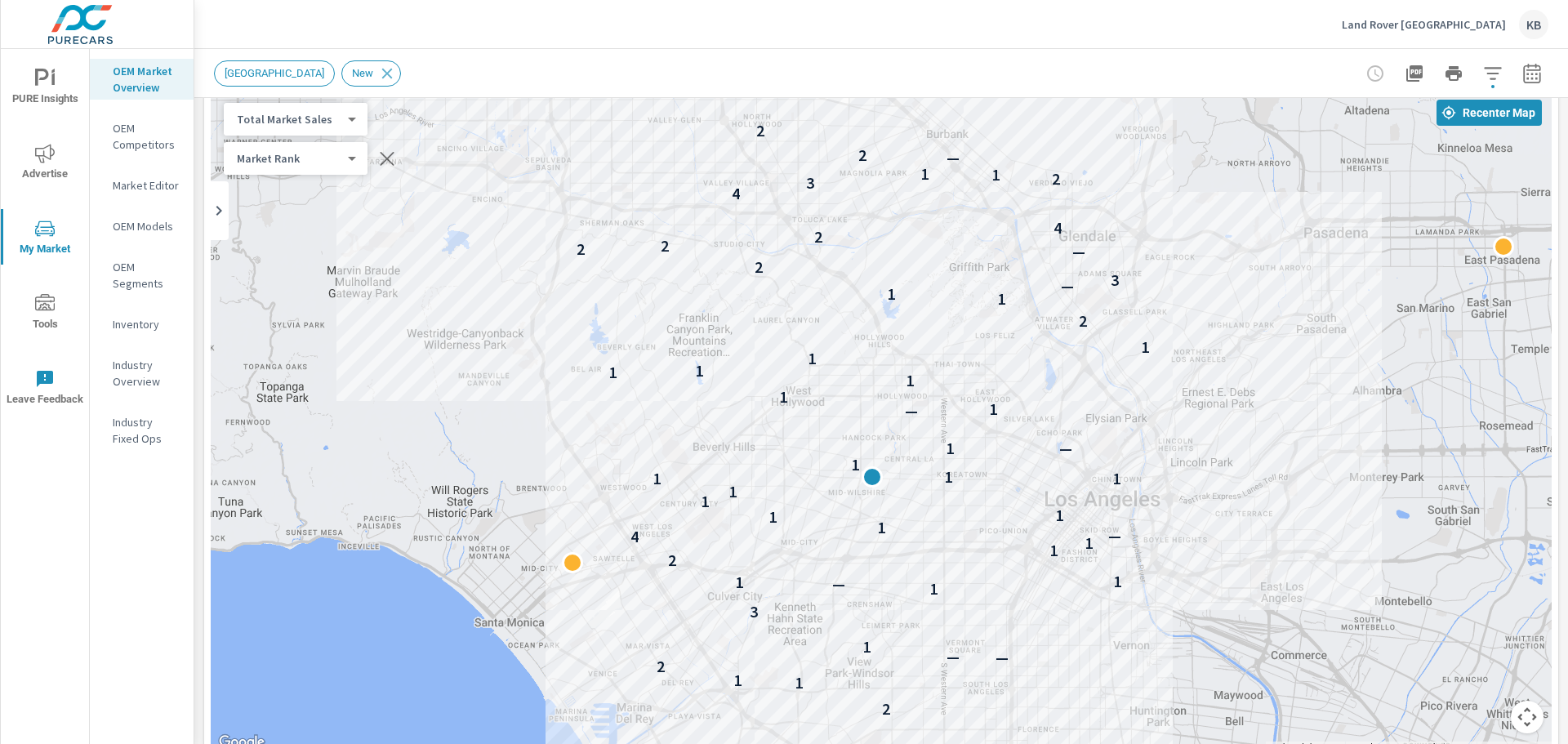drag, startPoint x: 1219, startPoint y: 381, endPoint x: 1272, endPoint y: 376, distance: 53.23533 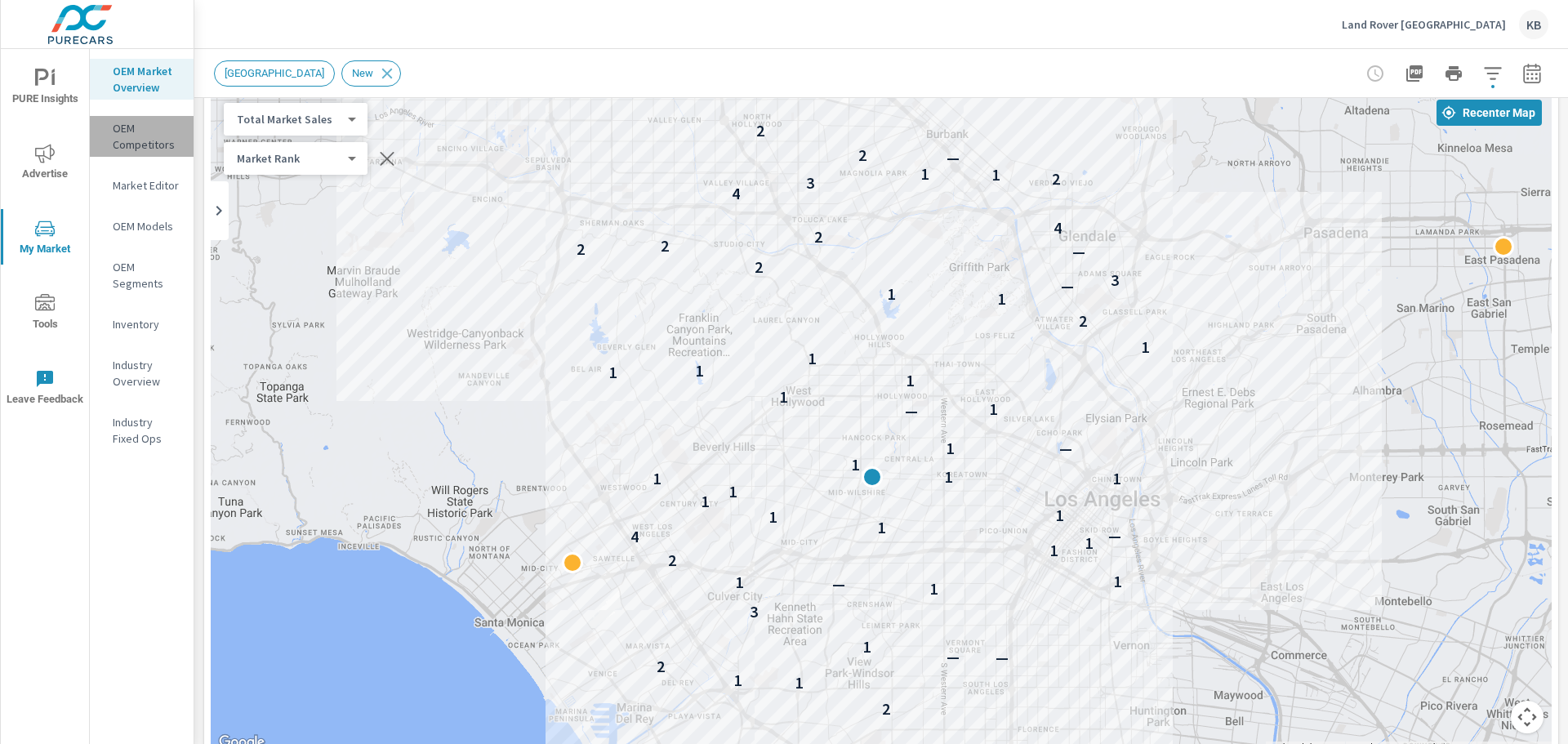 click on "OEM Competitors" at bounding box center (146, 136) 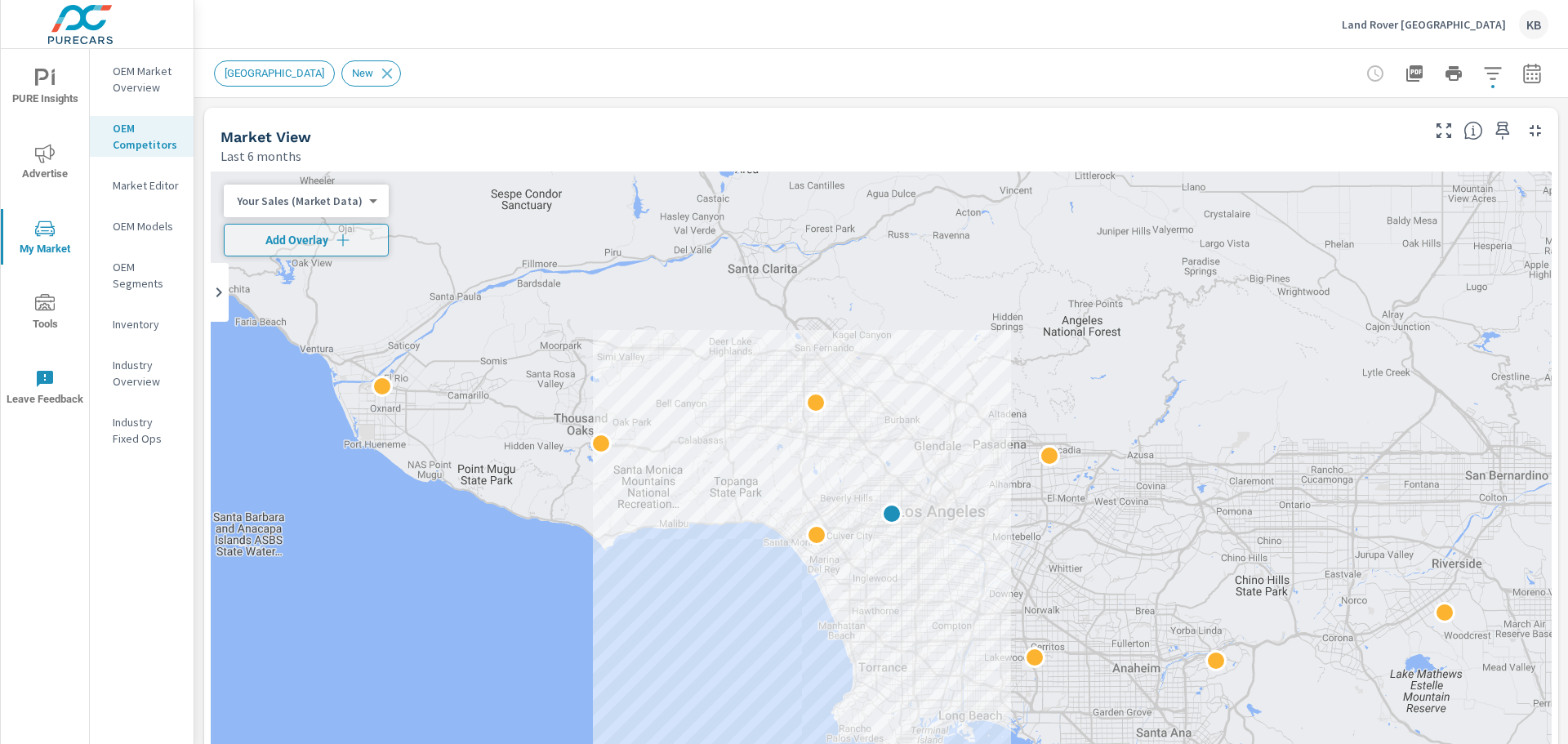 scroll, scrollTop: 1, scrollLeft: 0, axis: vertical 